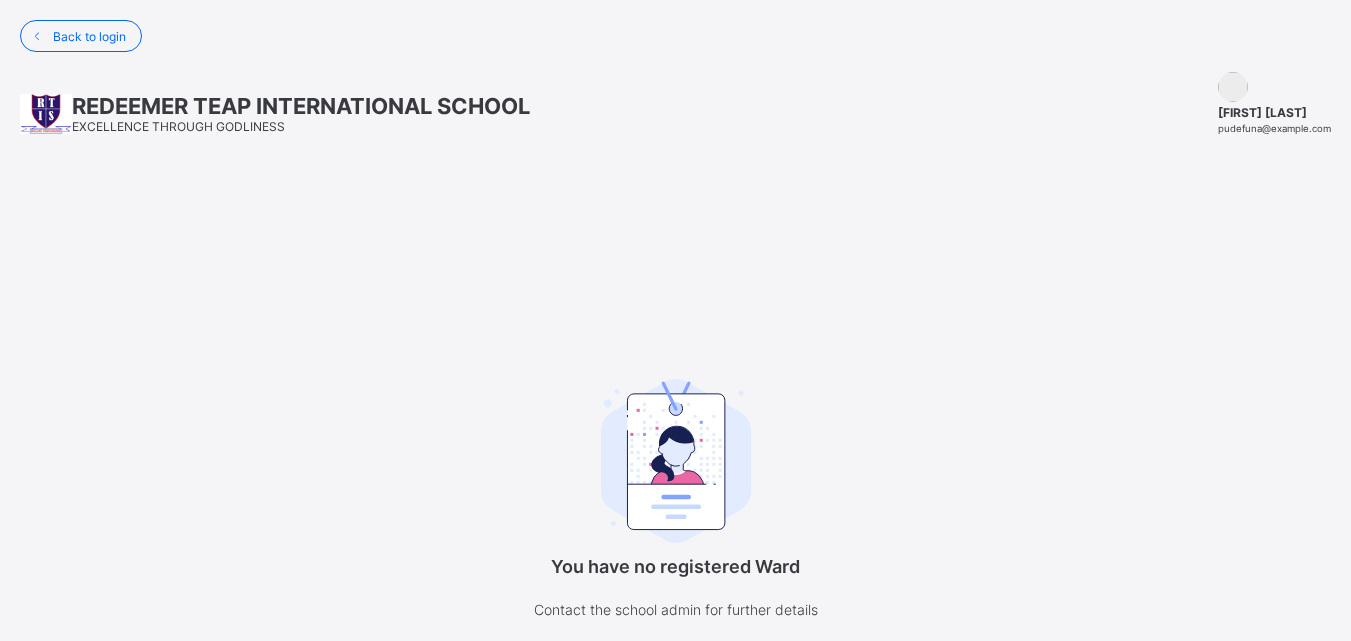 scroll, scrollTop: 0, scrollLeft: 0, axis: both 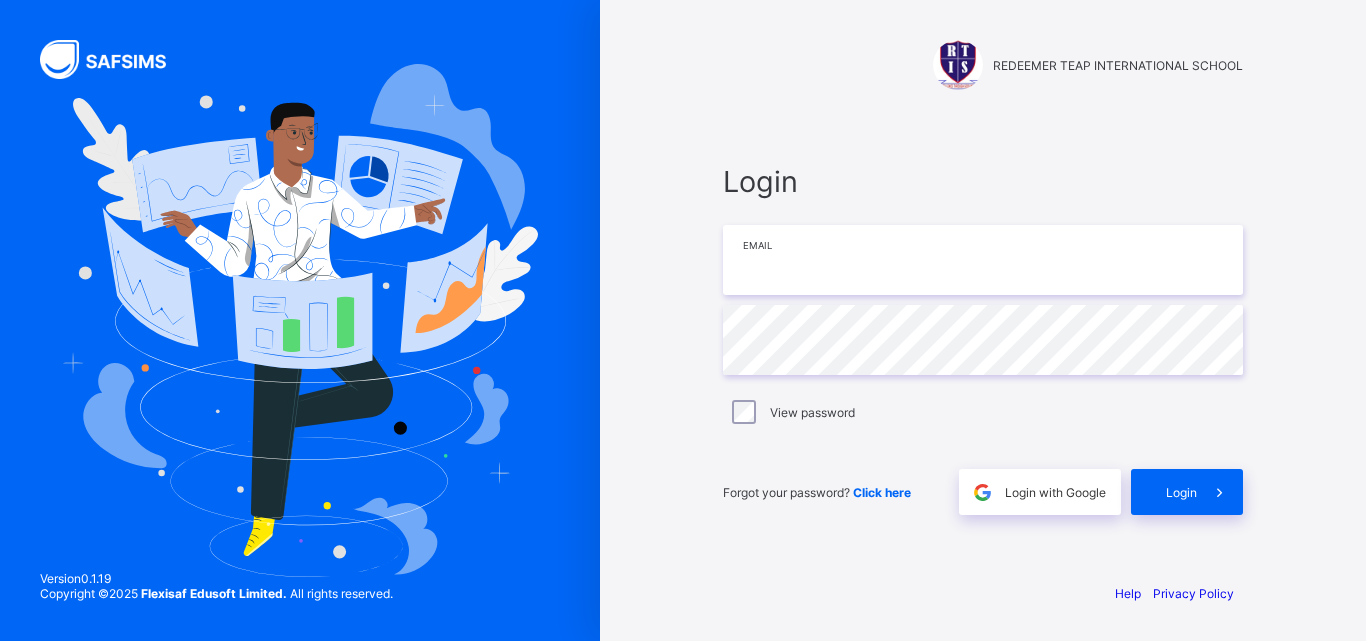 click at bounding box center [983, 260] 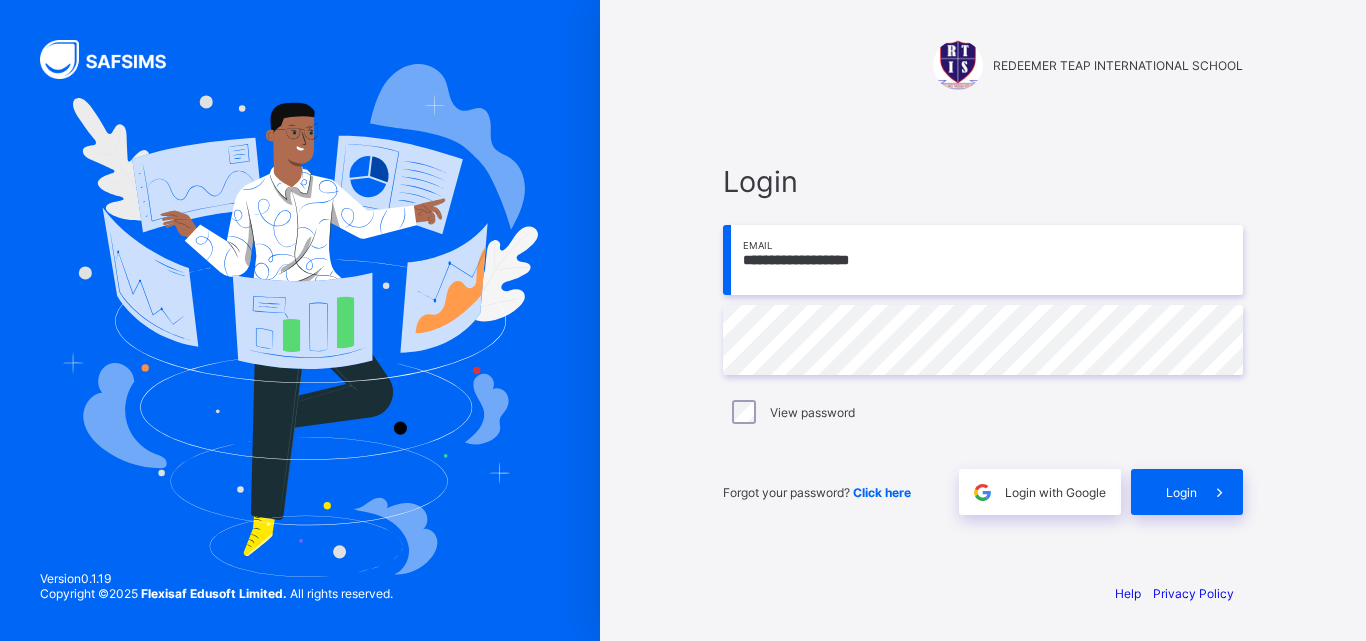 type on "**********" 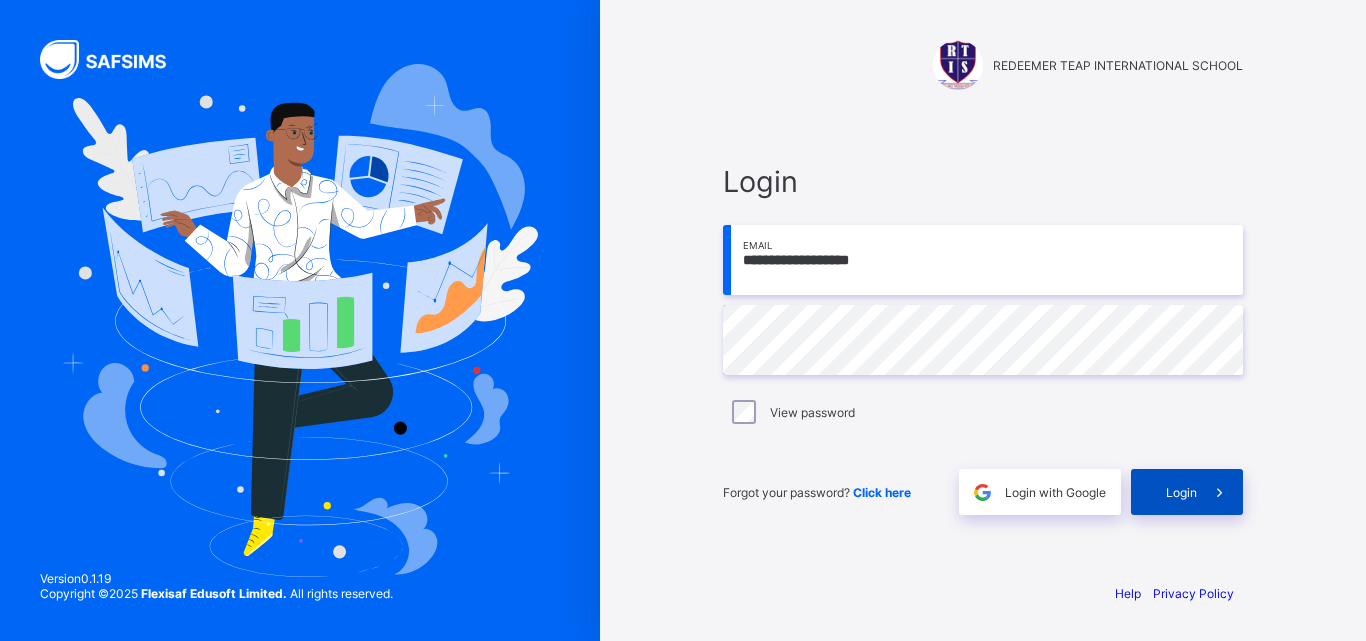 click on "Login" at bounding box center [1181, 492] 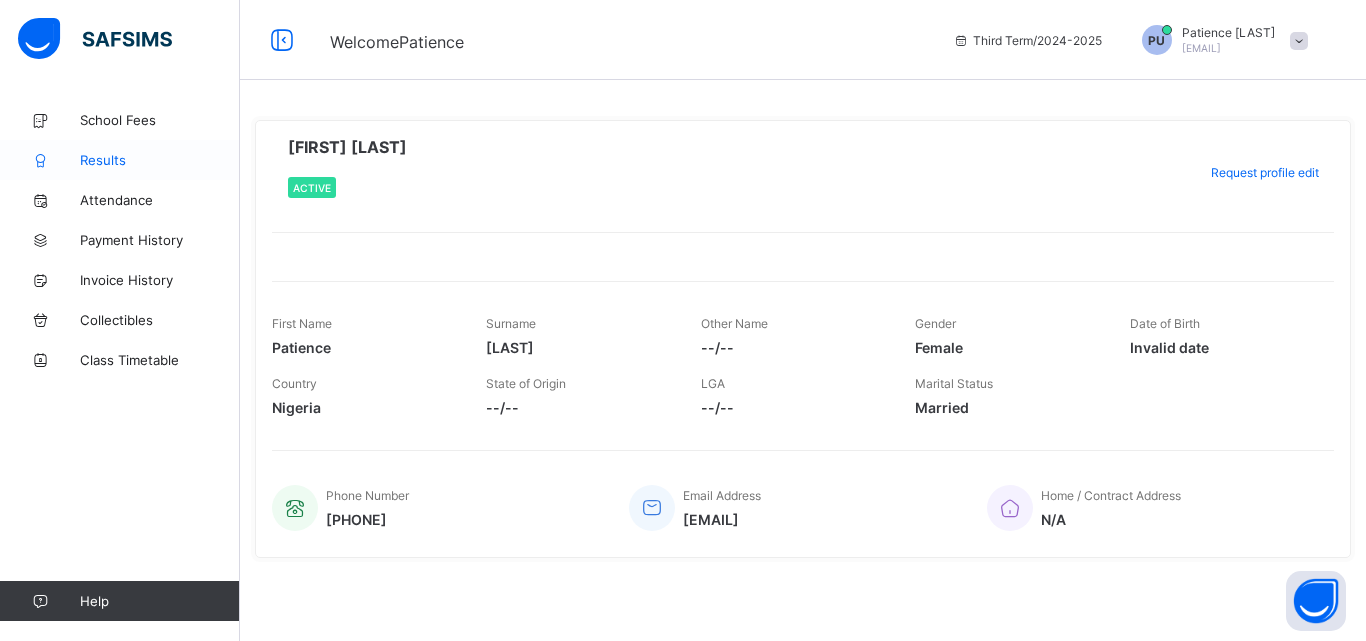 click on "Results" at bounding box center (160, 160) 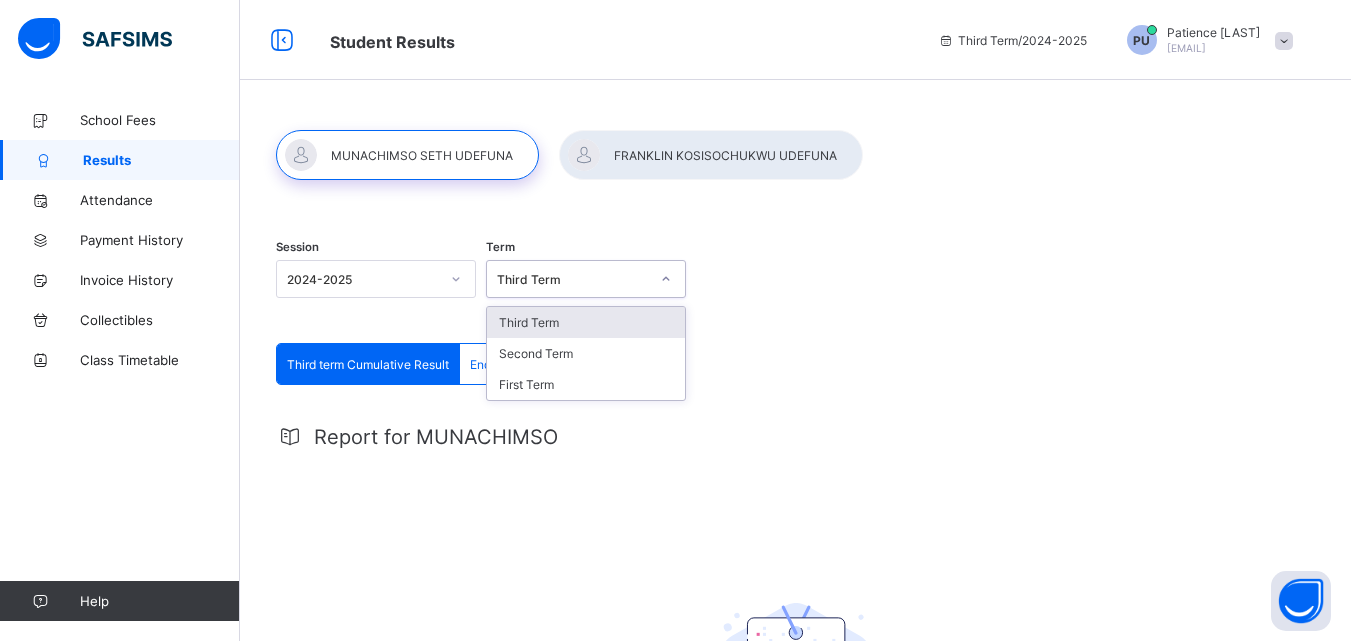 click on "Third Term" at bounding box center (573, 279) 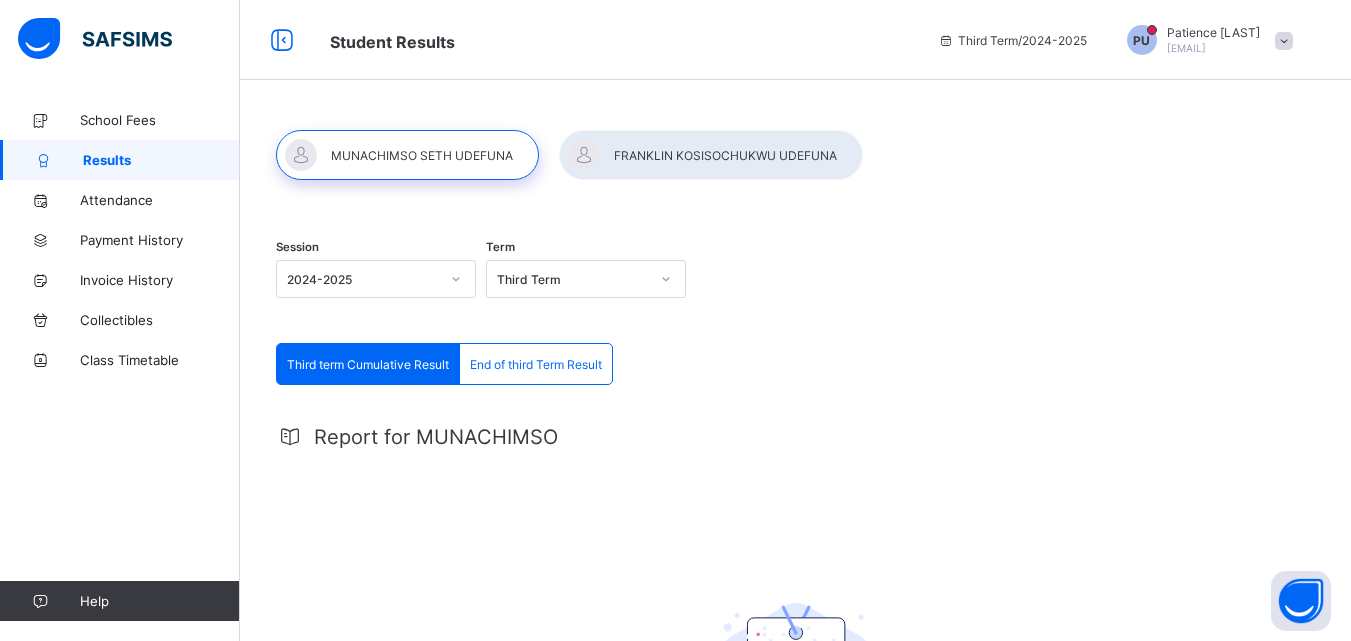 click on "End of third Term Result" at bounding box center [536, 364] 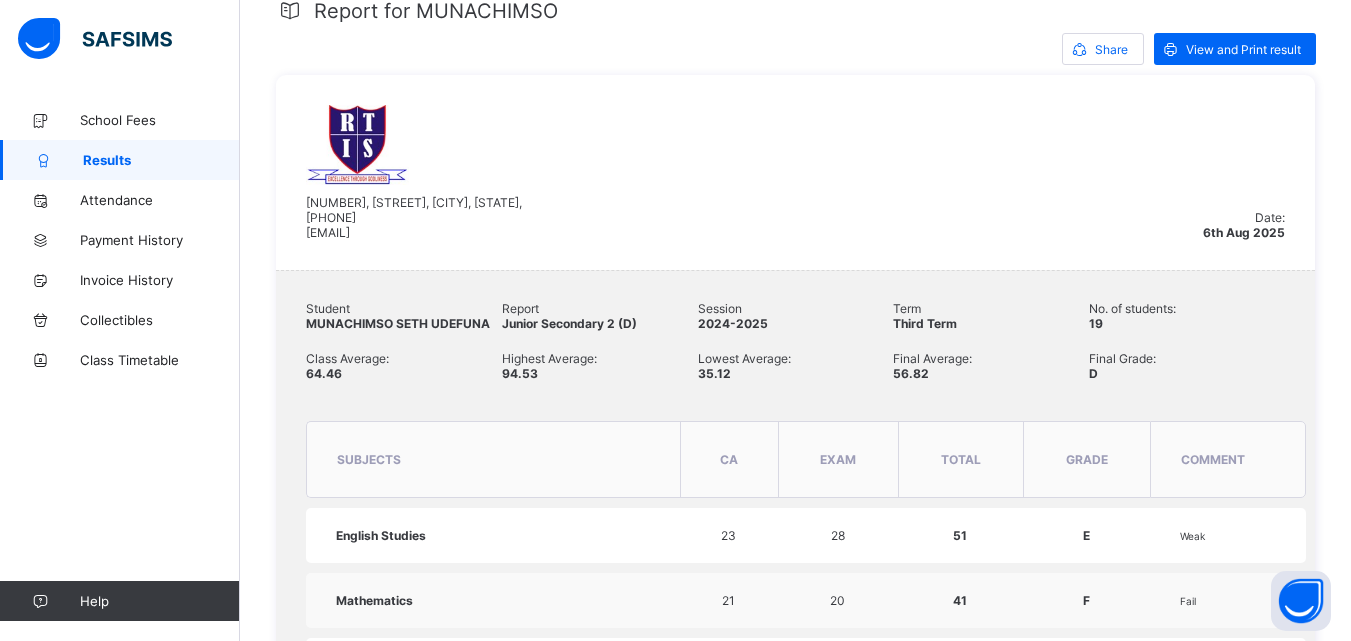scroll, scrollTop: 300, scrollLeft: 0, axis: vertical 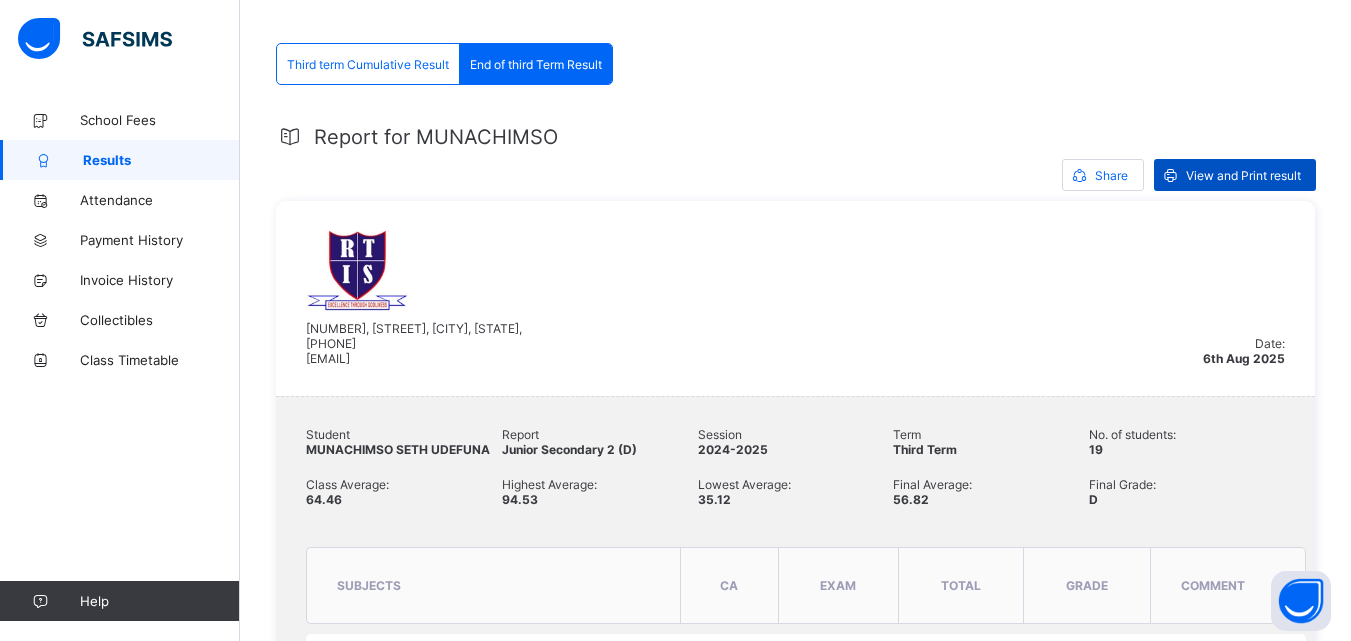 click at bounding box center (1170, 175) 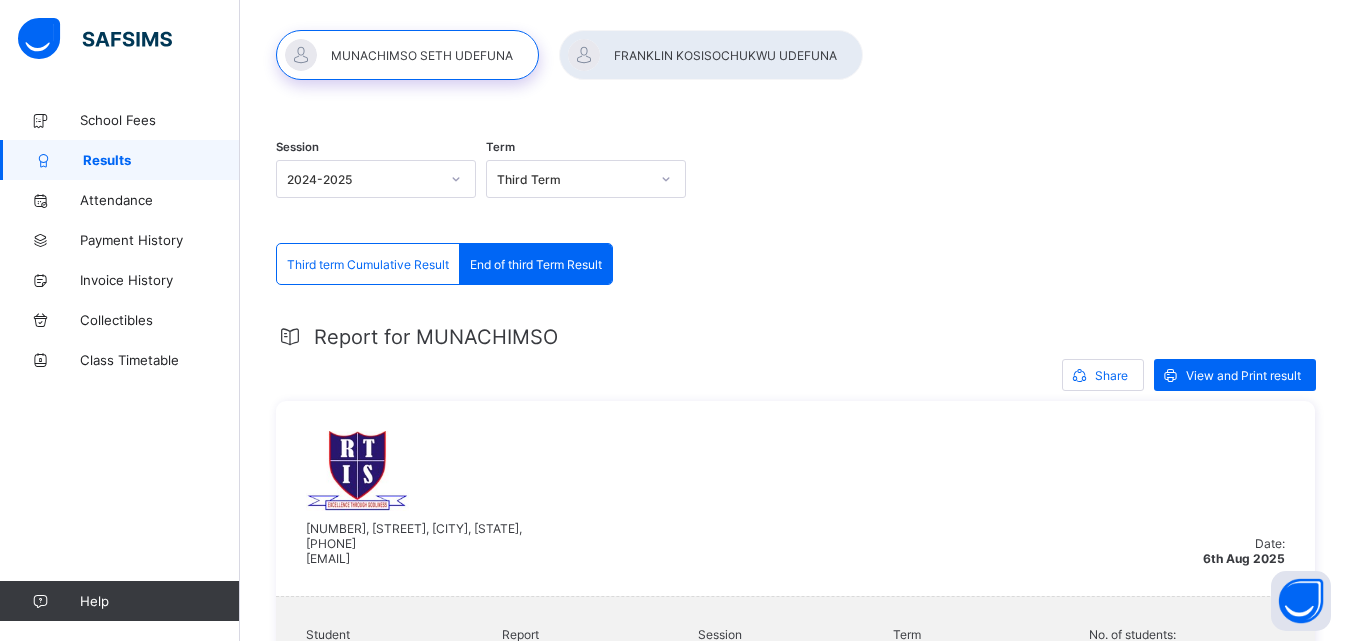 scroll, scrollTop: 0, scrollLeft: 0, axis: both 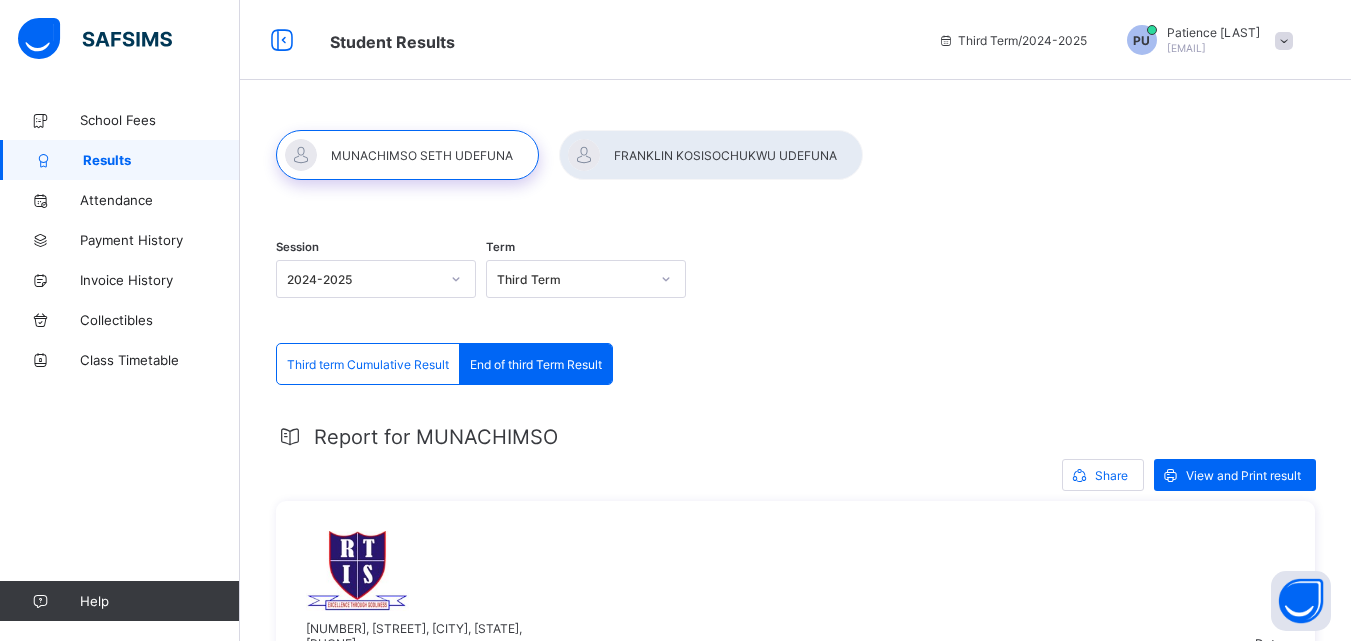 click at bounding box center [711, 155] 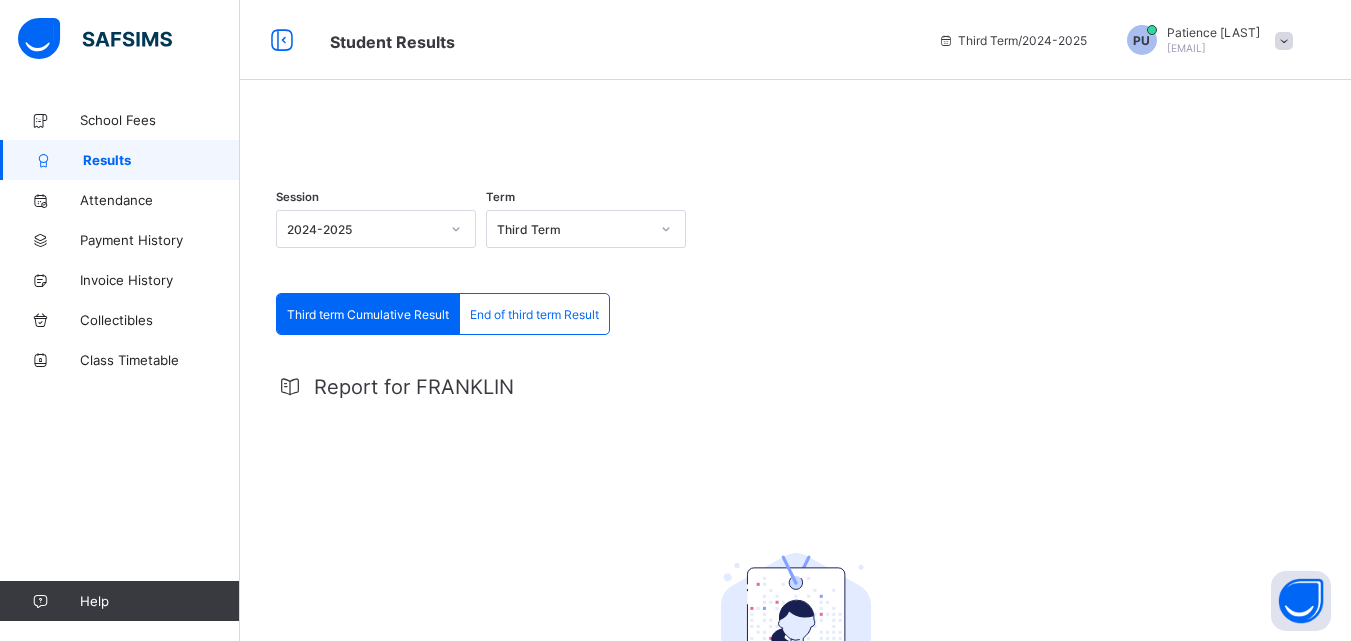 click on "End of third term Result" at bounding box center [534, 314] 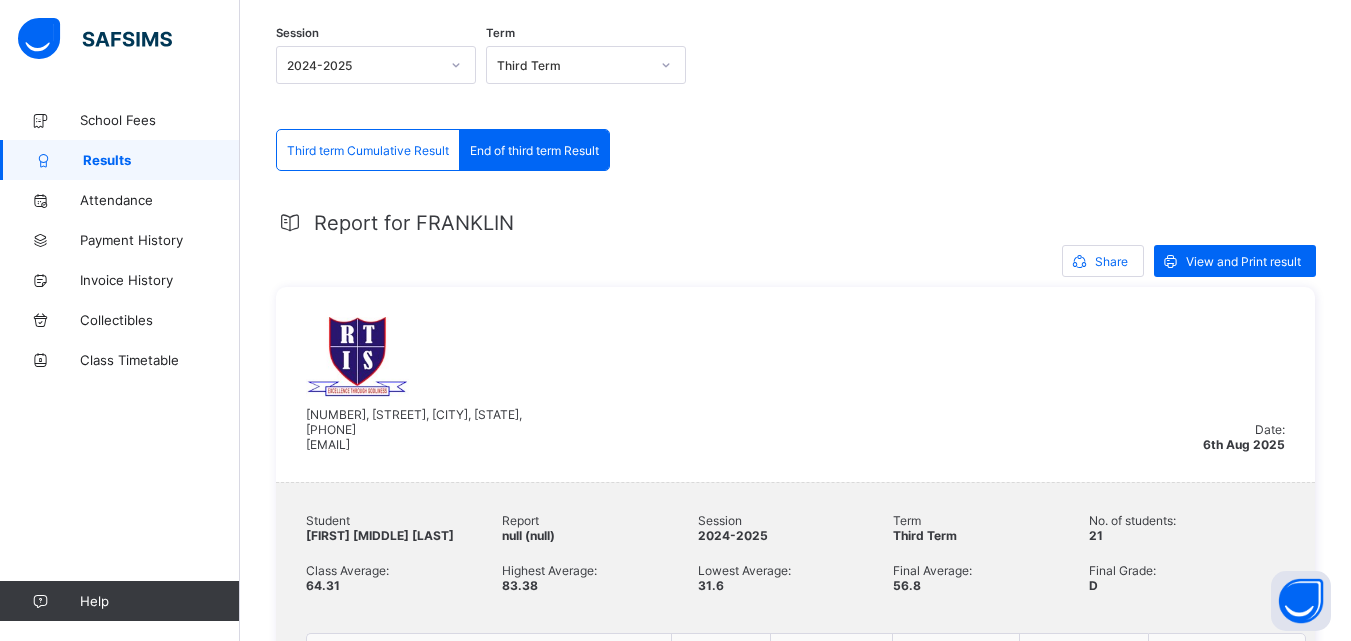 scroll, scrollTop: 200, scrollLeft: 0, axis: vertical 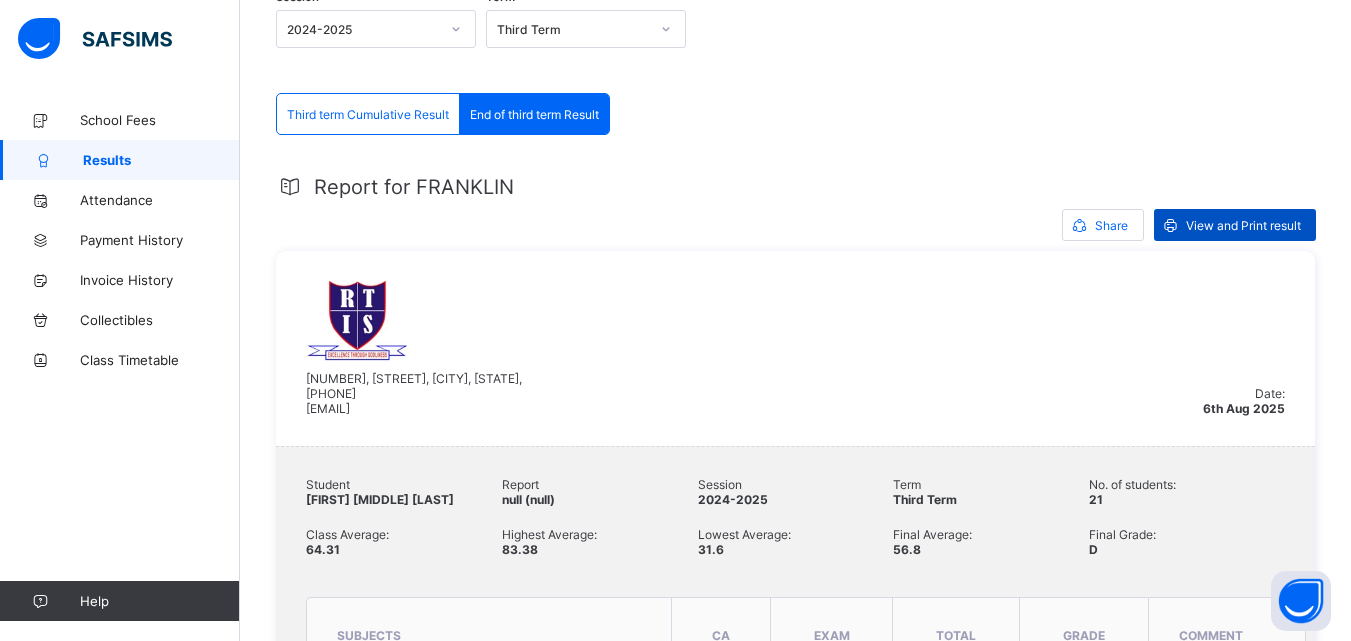 click on "View and Print result" at bounding box center [1235, 225] 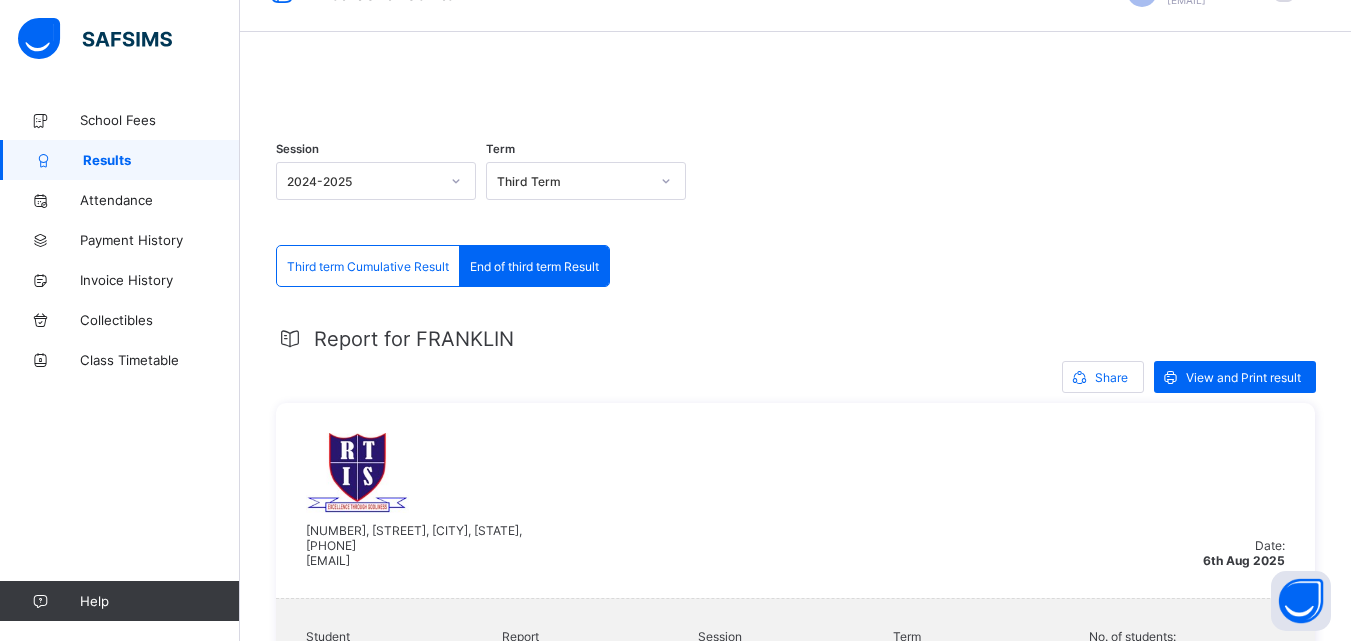 scroll, scrollTop: 0, scrollLeft: 0, axis: both 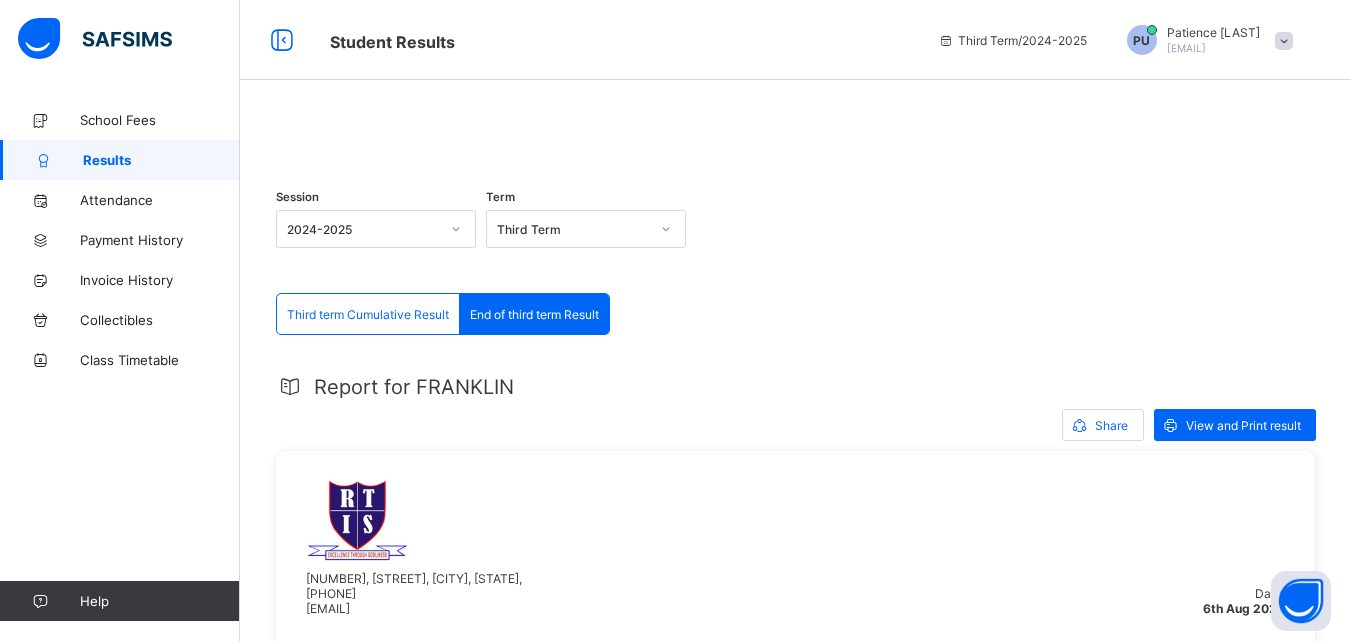 click on "Third Term" at bounding box center (567, 229) 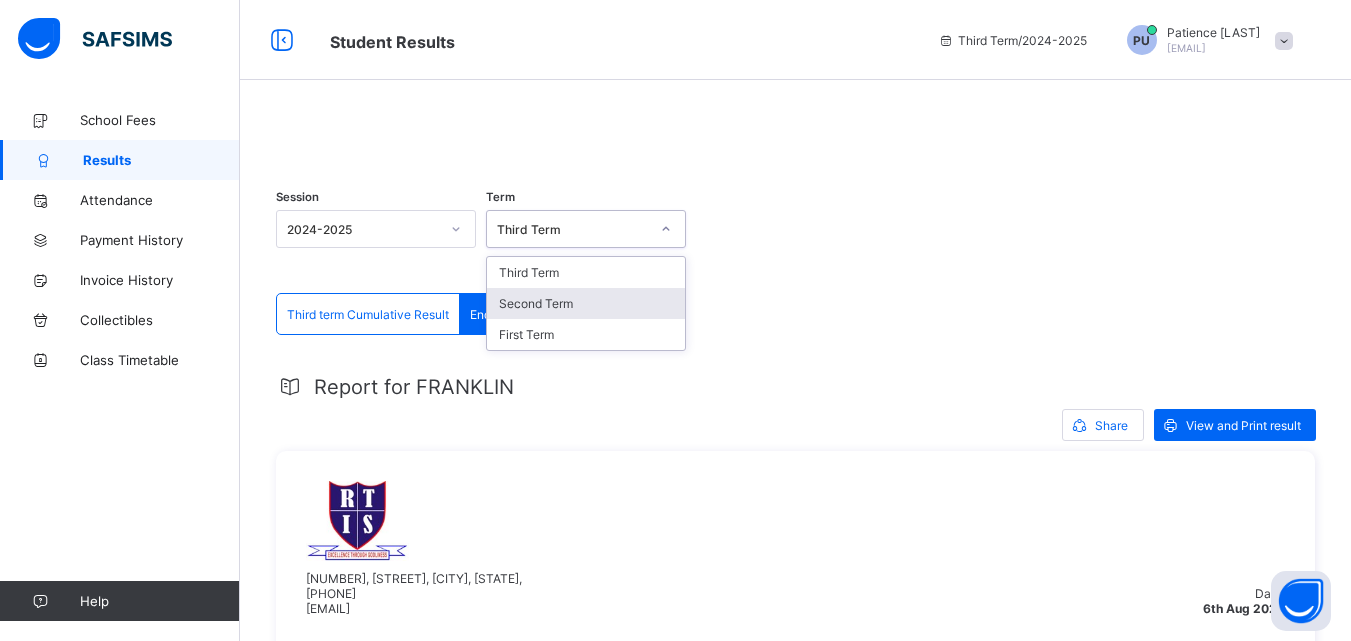 click on "Second Term" at bounding box center [586, 303] 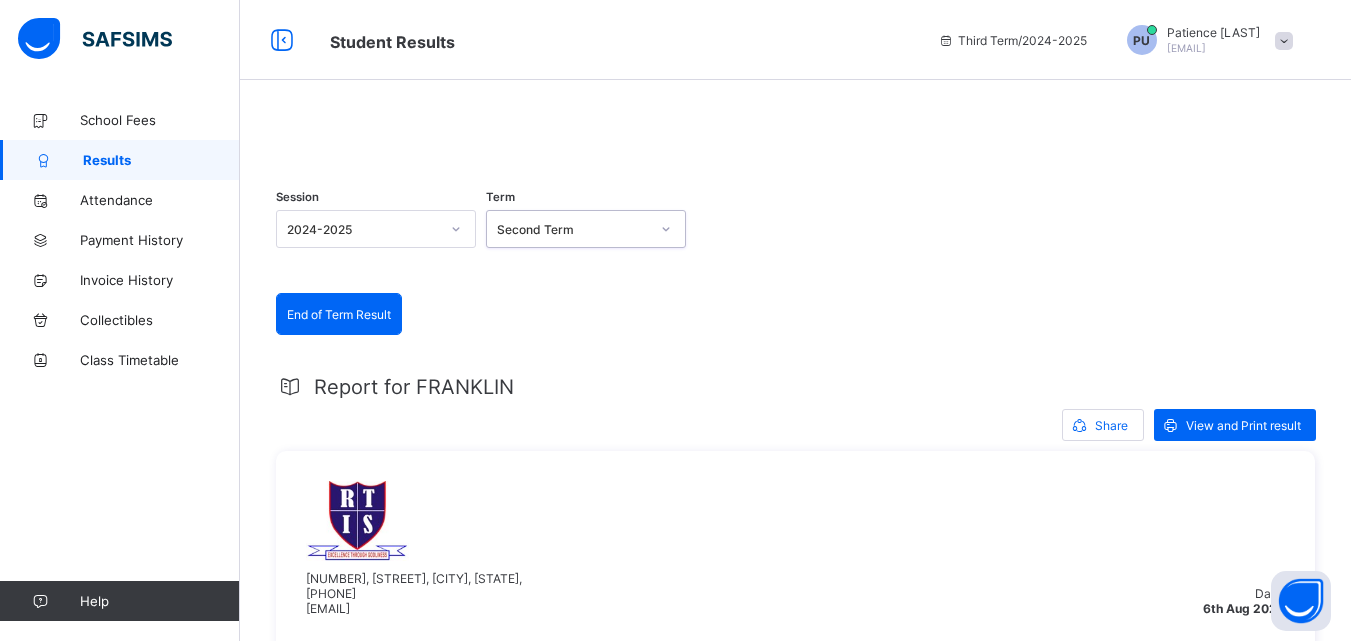 click on "End of Term Result" at bounding box center (339, 314) 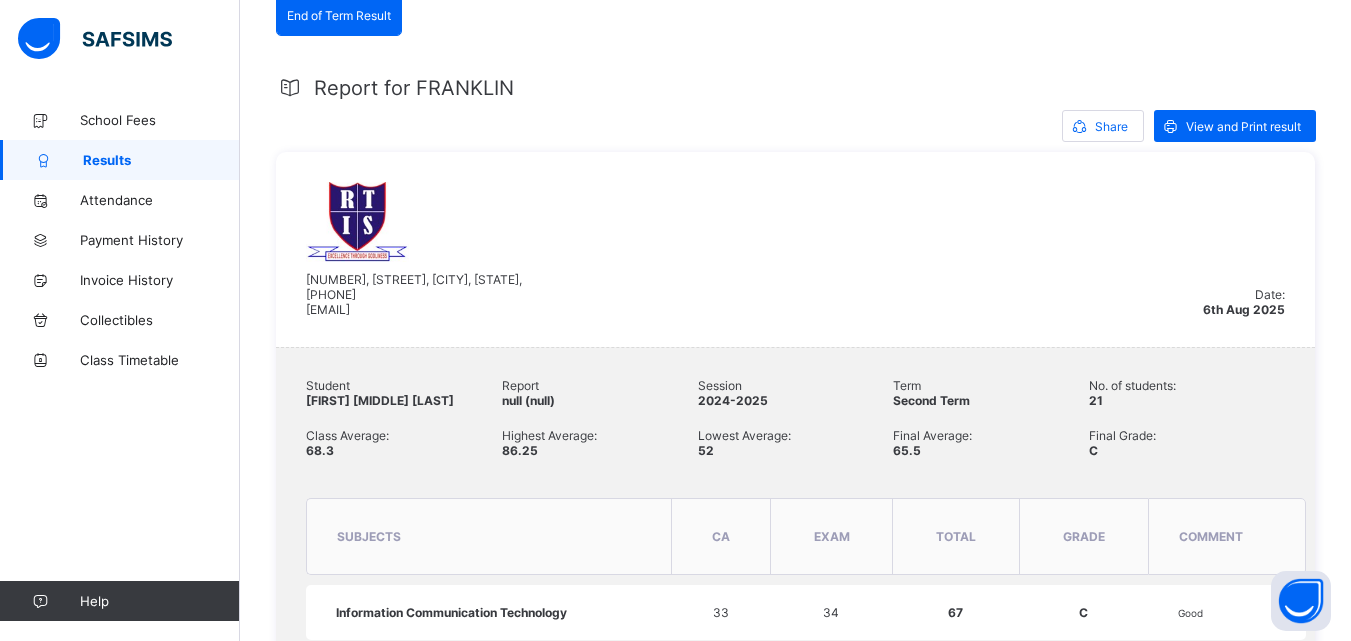 scroll, scrollTop: 300, scrollLeft: 0, axis: vertical 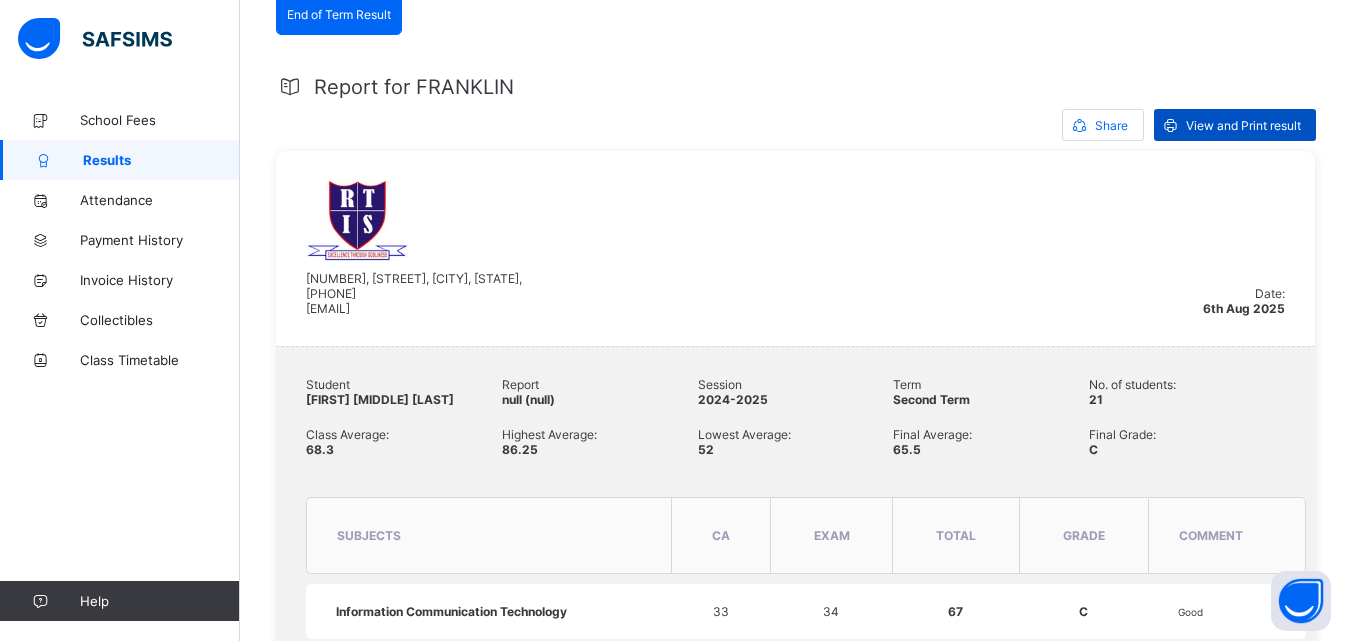 click on "View and Print result" at bounding box center [1243, 125] 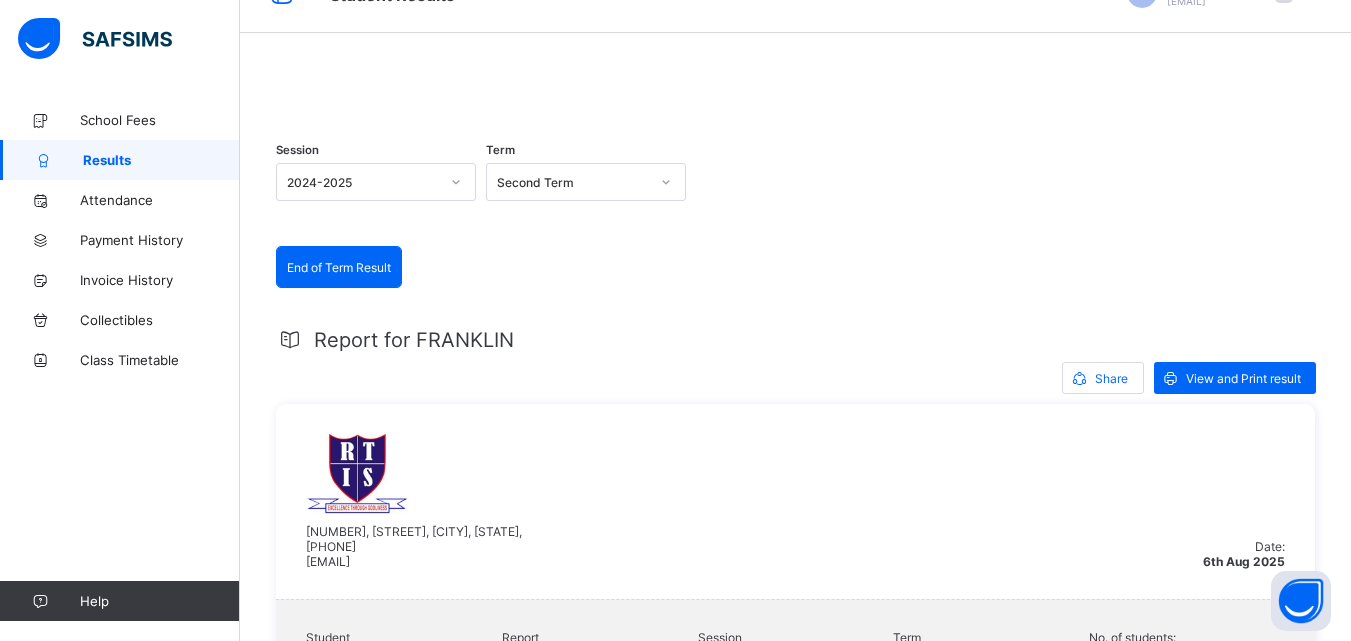 scroll, scrollTop: 0, scrollLeft: 0, axis: both 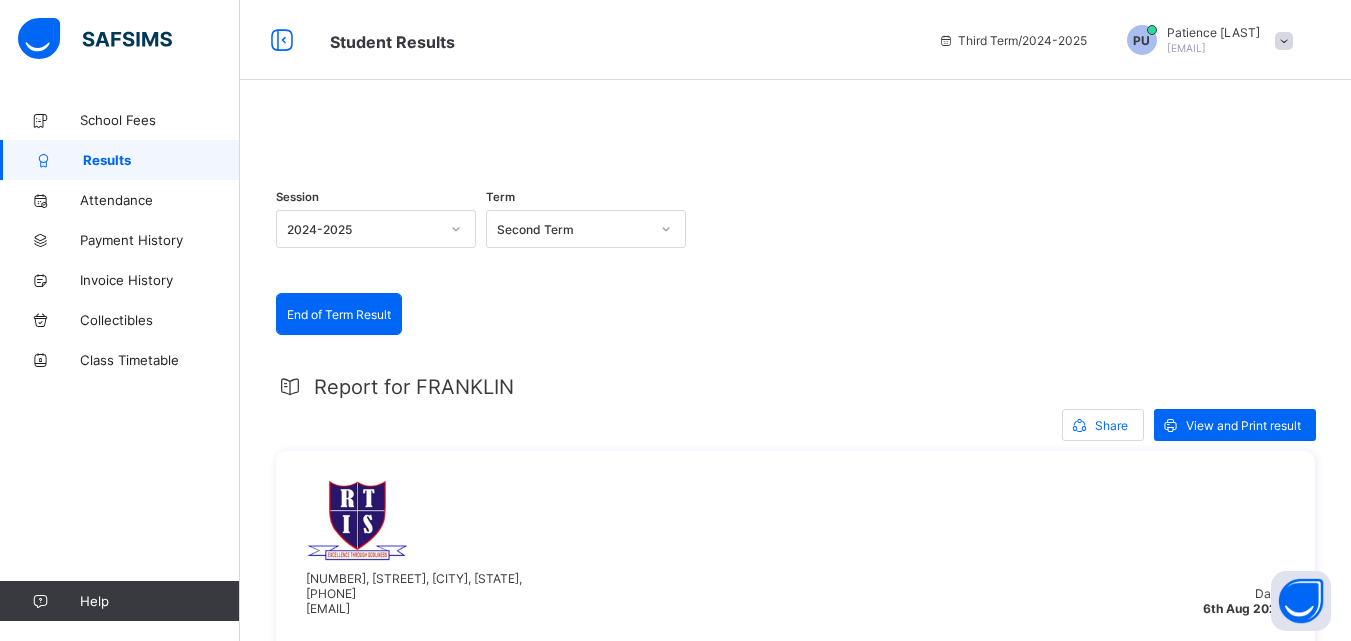 click at bounding box center [795, 130] 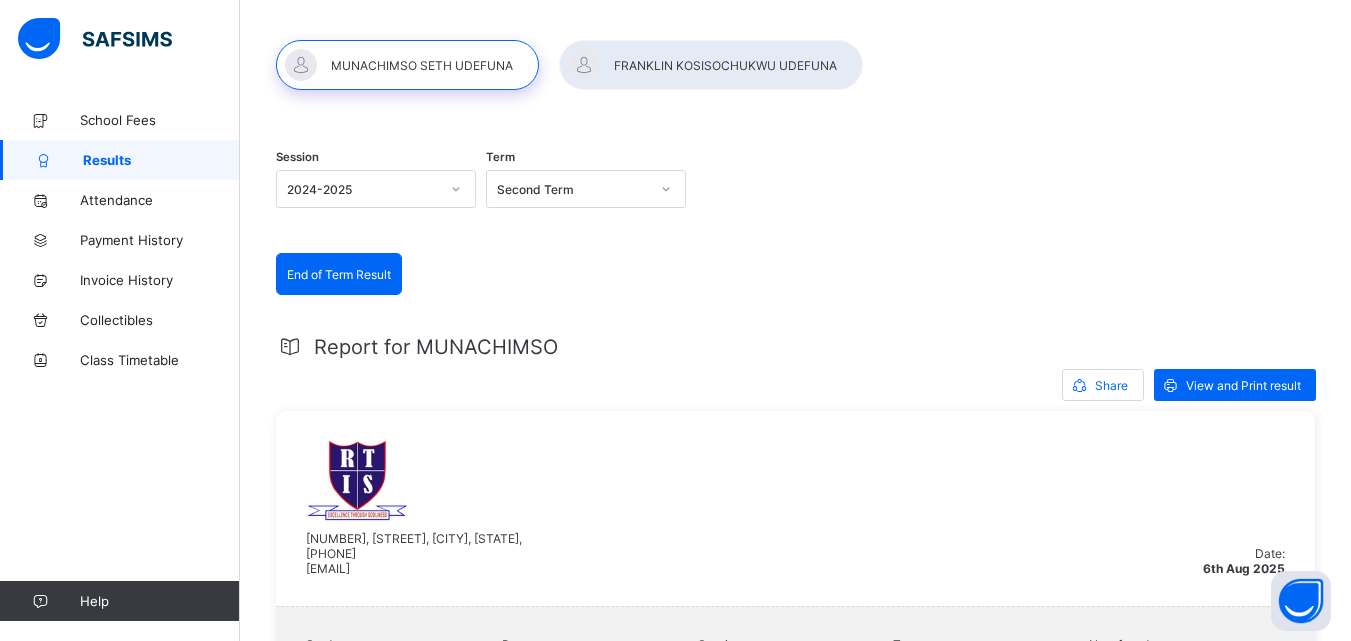 scroll, scrollTop: 300, scrollLeft: 0, axis: vertical 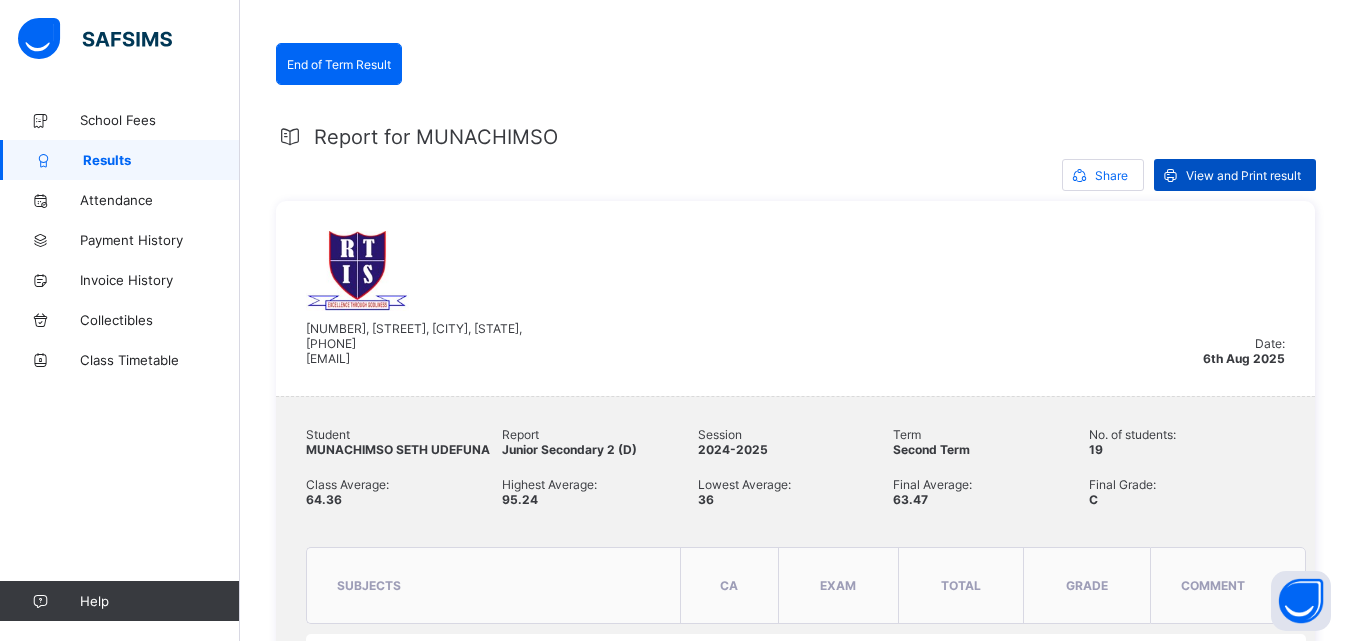 click on "View and Print result" at bounding box center (1243, 175) 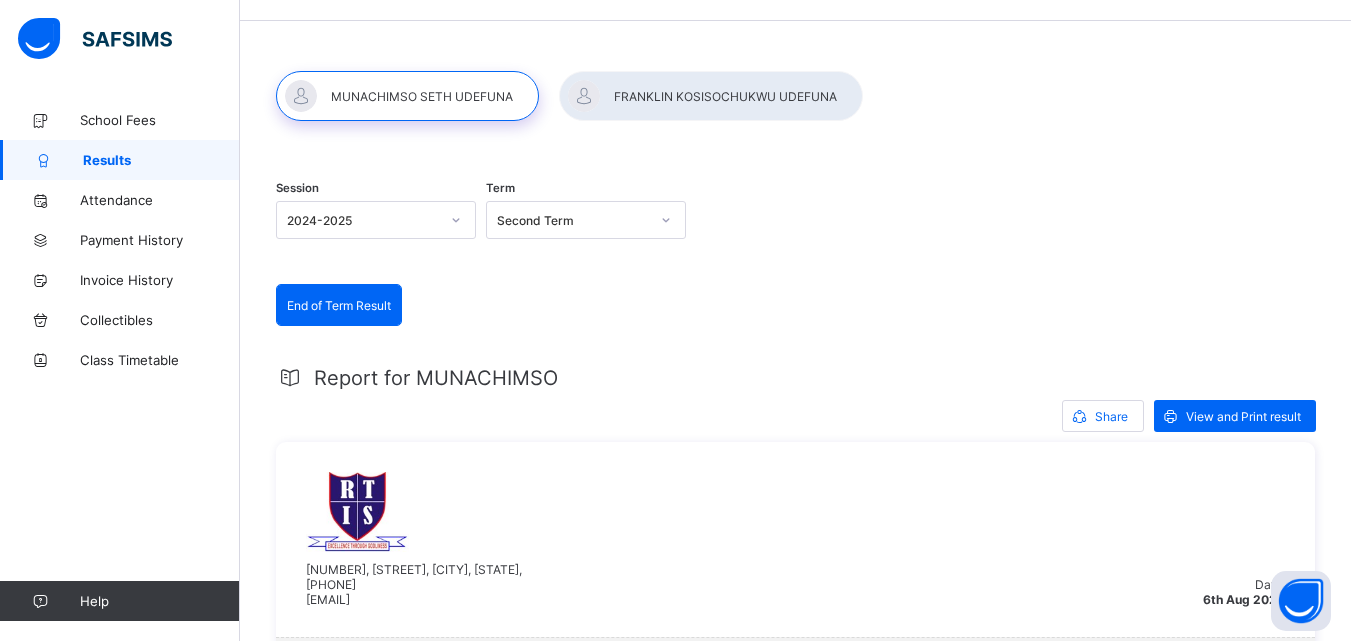 scroll, scrollTop: 0, scrollLeft: 0, axis: both 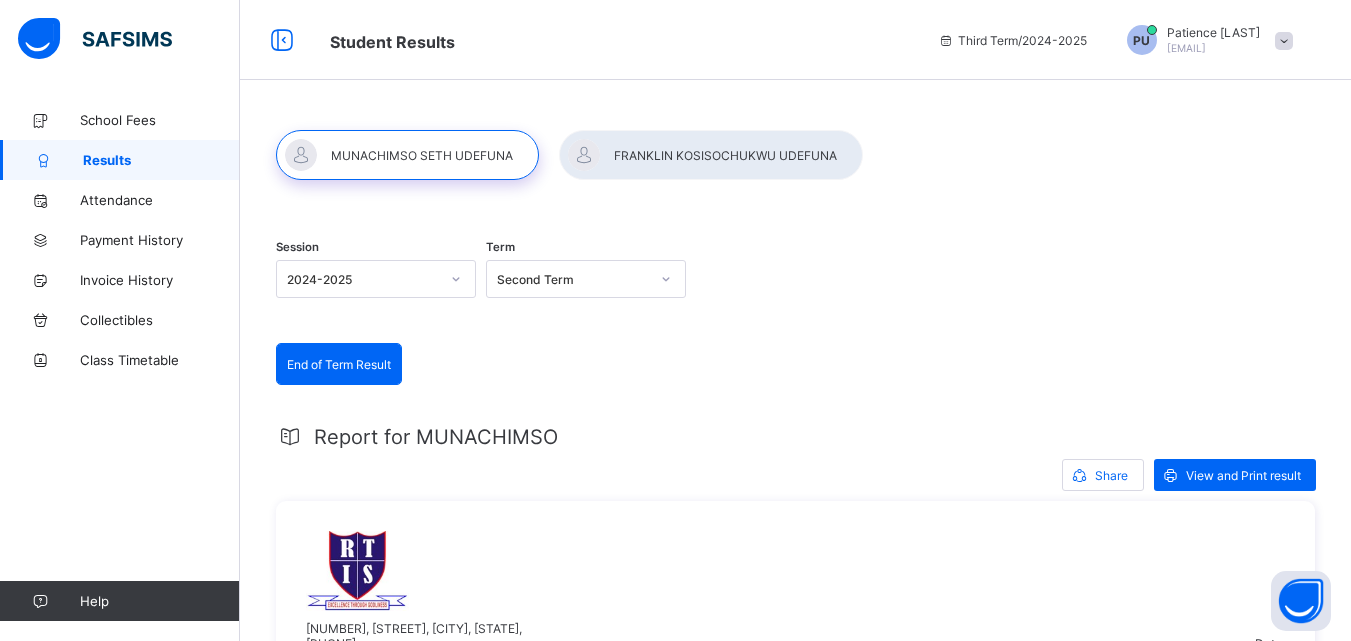 click at bounding box center [407, 155] 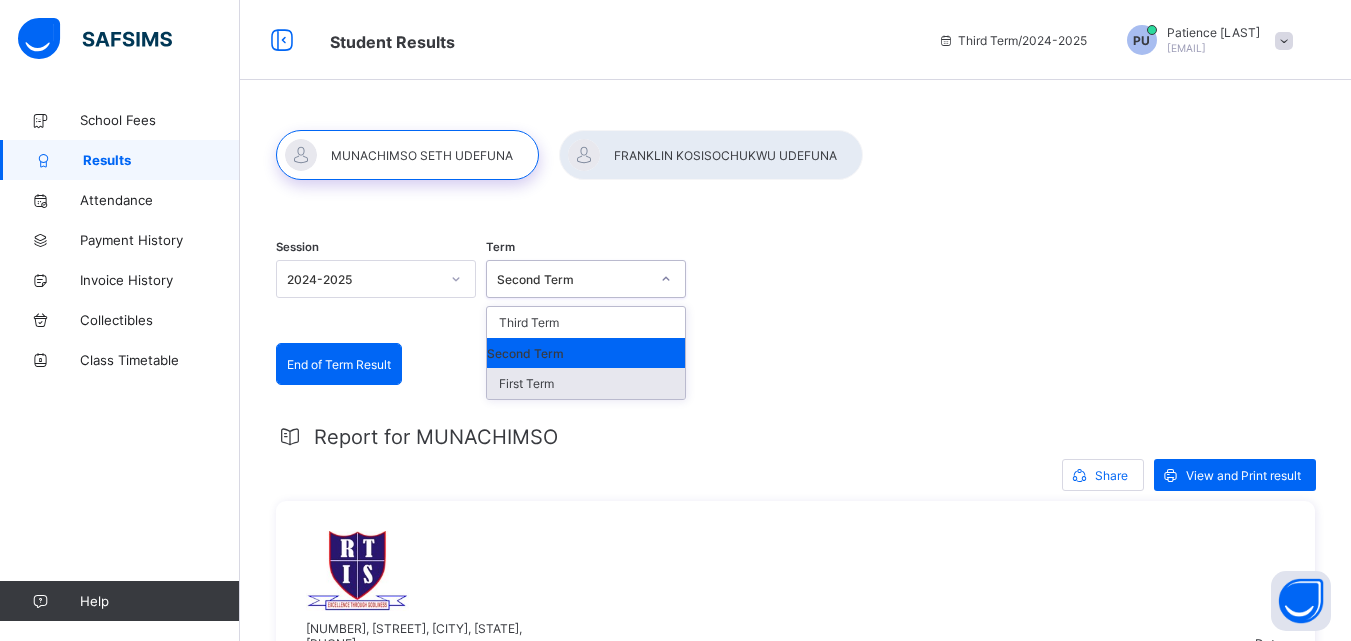 click on "First Term" at bounding box center [586, 383] 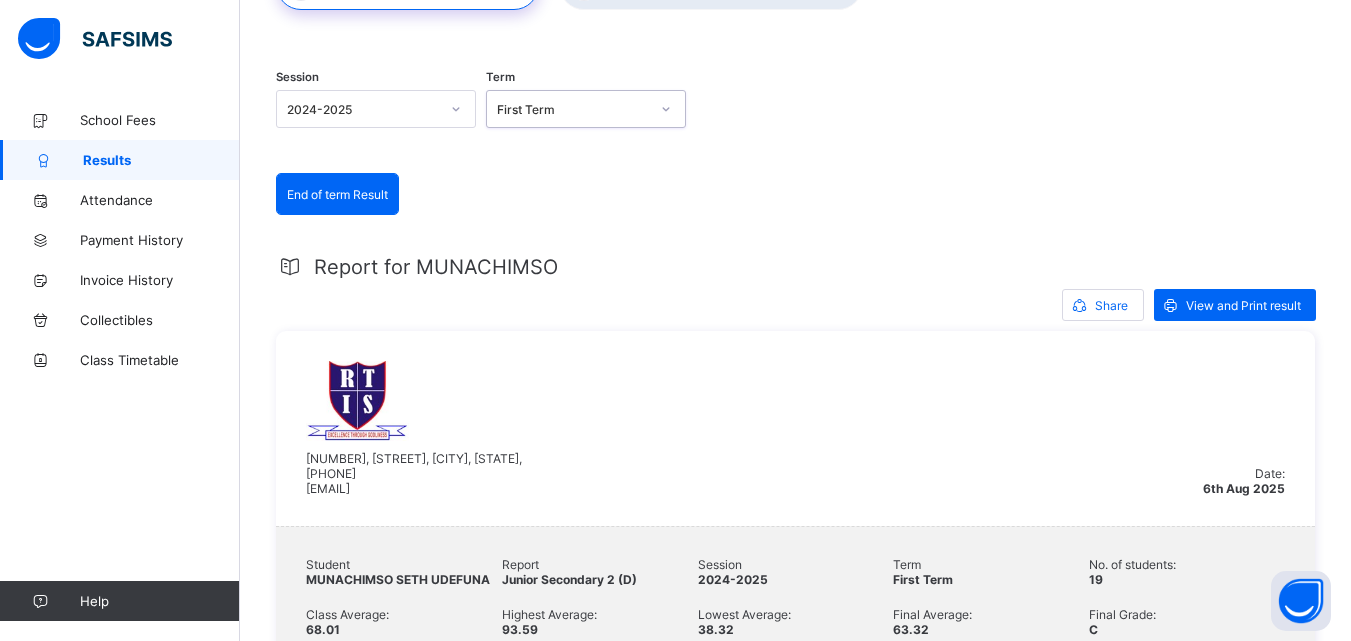 scroll, scrollTop: 200, scrollLeft: 0, axis: vertical 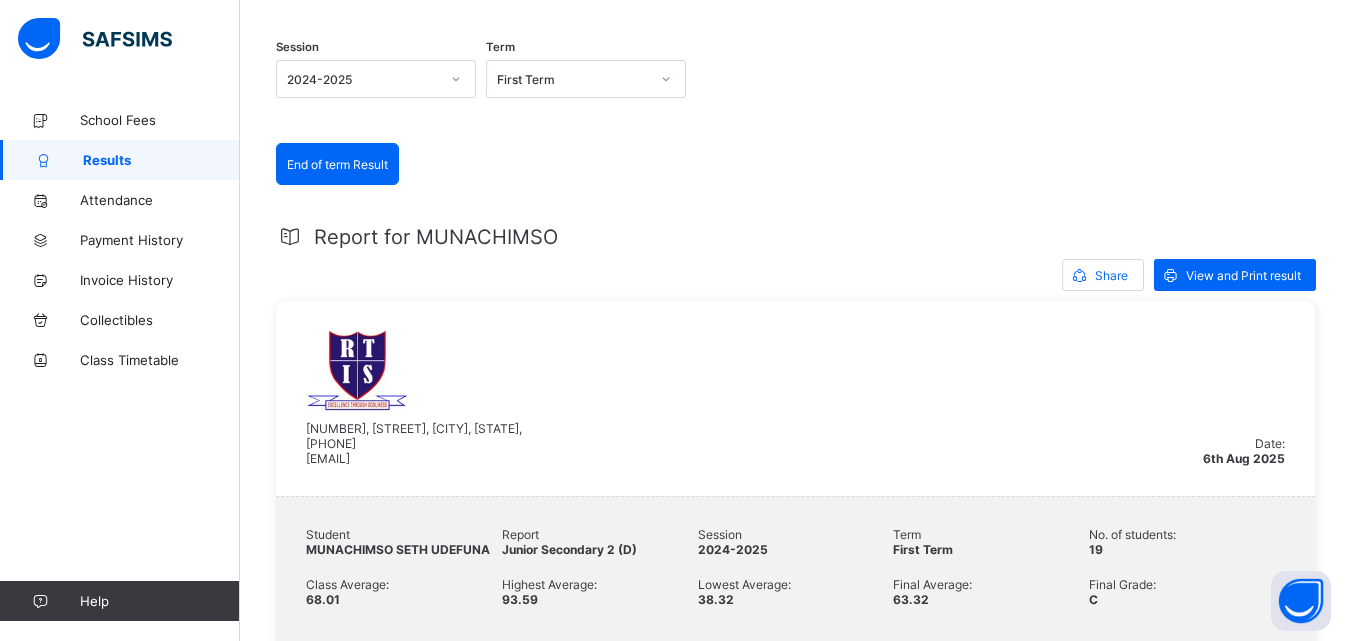 click on "Report for MUNACHIMSO Share   View and Print result 45, DAMATURU CRESCENT, OFF KABO CRESCENT, OFF AHMADU BELLO WAY, GARKI II, ABUJA.,  08075564839 redeemerteapintlsch@gmail.com Date: 6th Aug 2025 Student MUNACHIMSO SETH UDEFUNA Report Junior Secondary 2 (D) Session 2024-2025 Term First Term No. of students:    19 Class Average:  68.01  Highest Average:  93.59 Lowest Average:  38.32 Final Average:  63.32 Final Grade:  C   subjects     CA     EXAM     total     grade     comment   English Studies 27 39 66 C Good Mathematics 31 25 56 D Average Civic Education 31 44 75 B Very Good Computer Studies 38 42 80 A Excellent Agricultural Science 27 43 70 B Very Good Christian Religion Studies 35 43 78 B Very Good History 38 39 77 B Very Good French 36 21 57 D Average Basic Science 28 28 56 D Average Physical Health Education 35 39 74 B Very Good Business Studies 23 33 56 D Average Basic Technology 32 18 50 E Weak Home Economics 31 32 63 C Good Nigerian Languages(Hausa/Igbo/Yoruba) 16 27 43 F Fail Creative Art 30 28.5 D" at bounding box center [795, 1428] 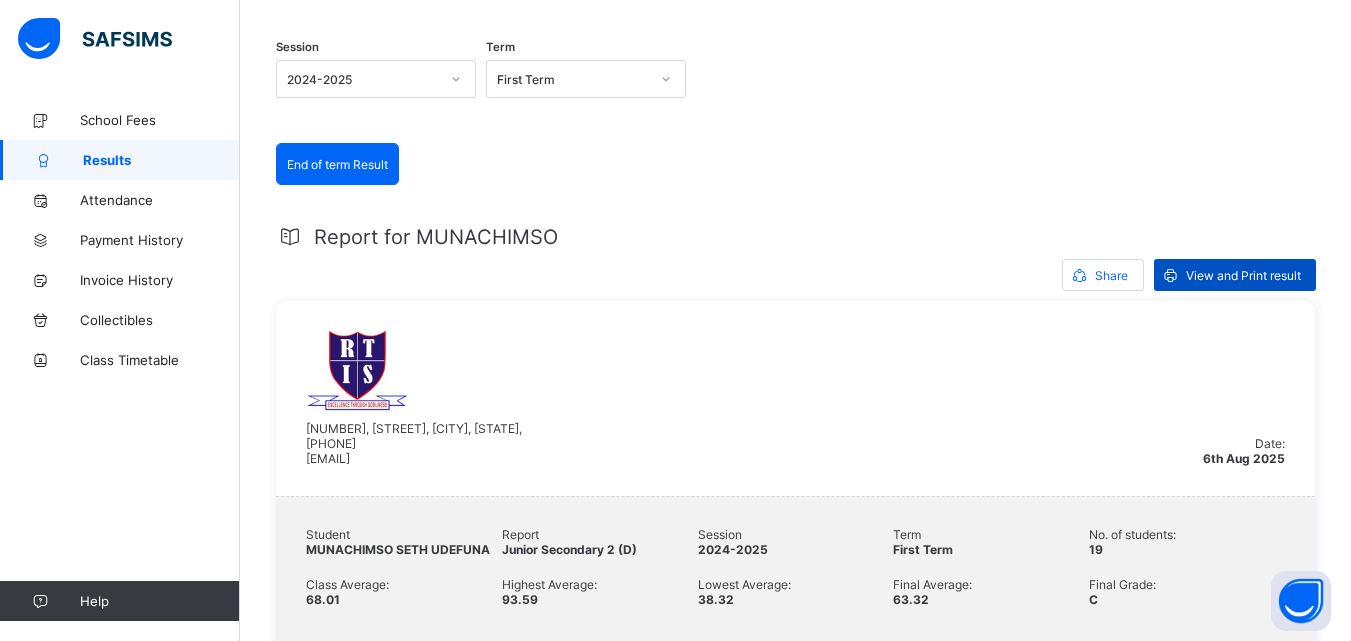 click on "View and Print result" at bounding box center (1243, 275) 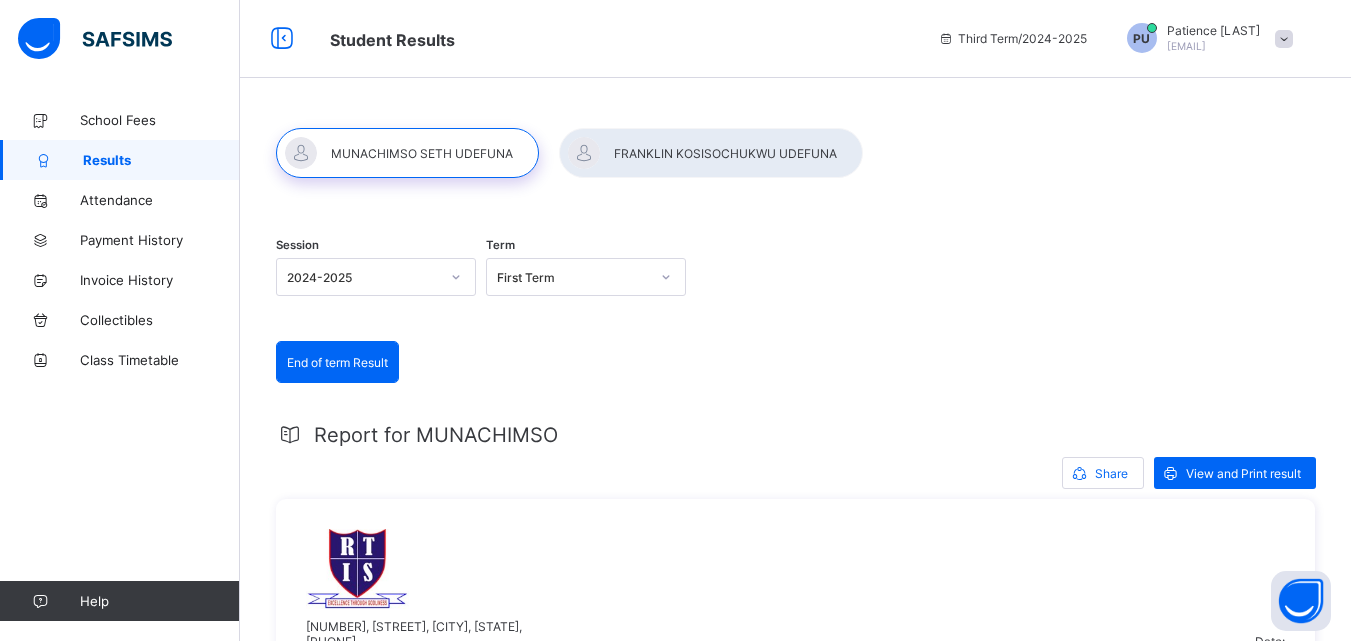 scroll, scrollTop: 0, scrollLeft: 0, axis: both 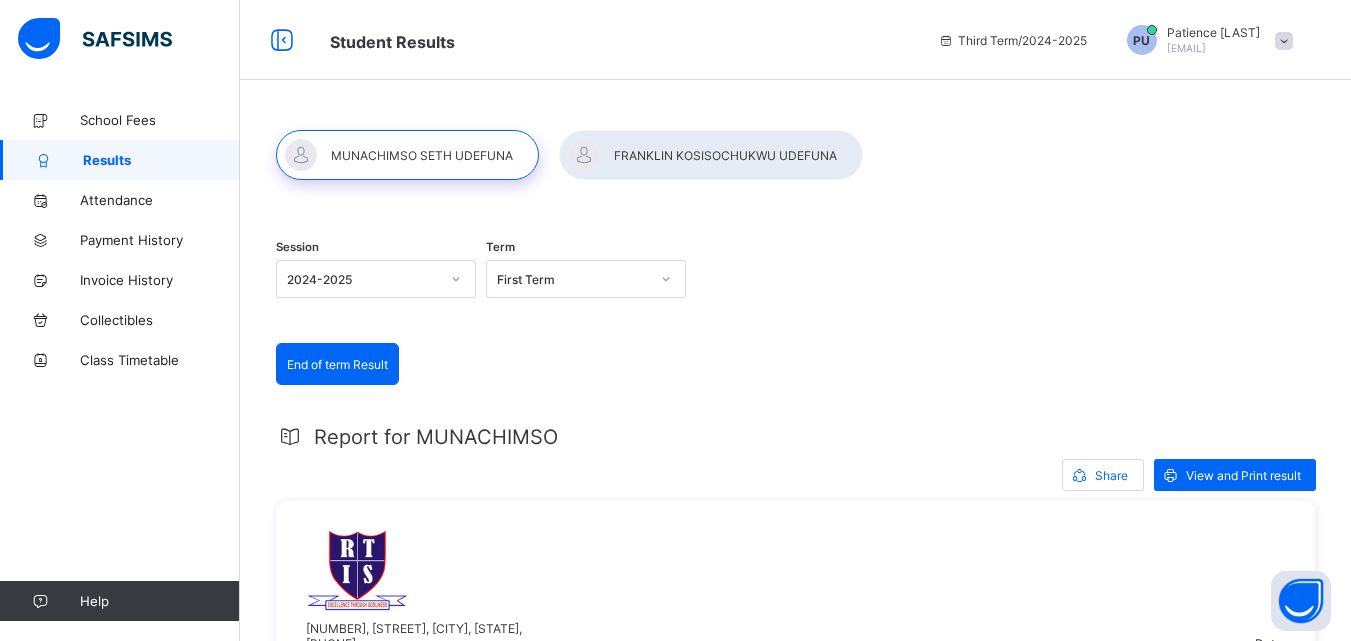click at bounding box center [711, 155] 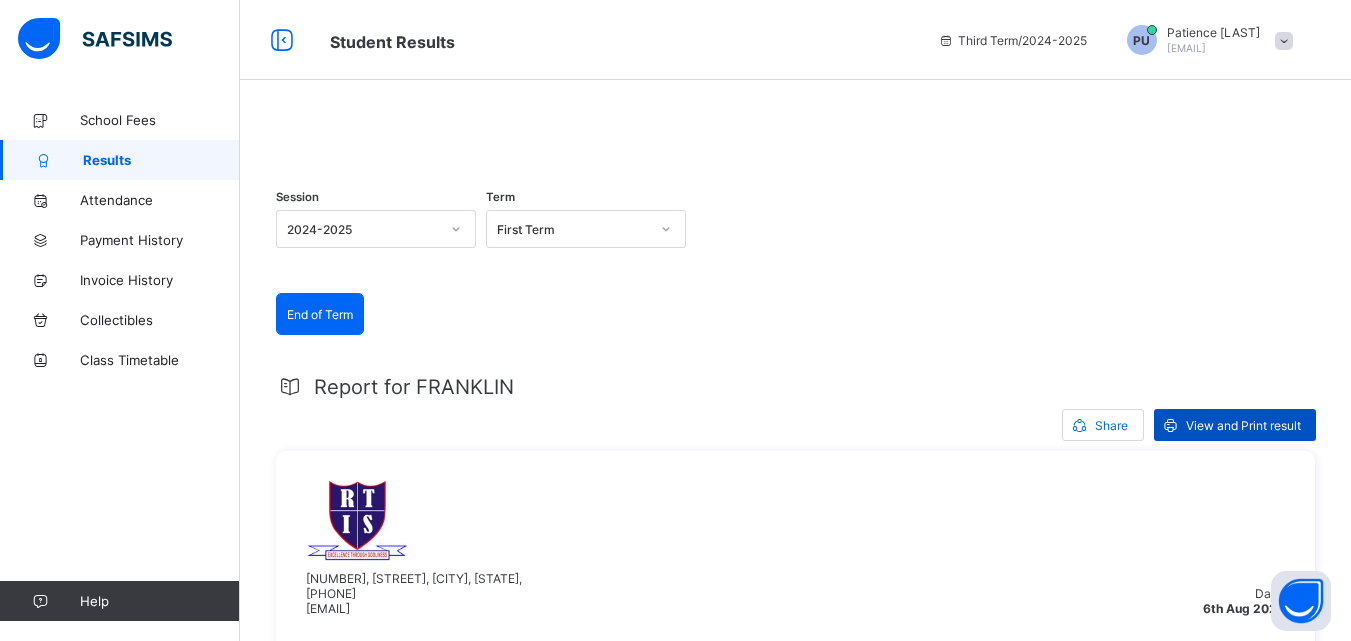 click on "View and Print result" at bounding box center [1243, 425] 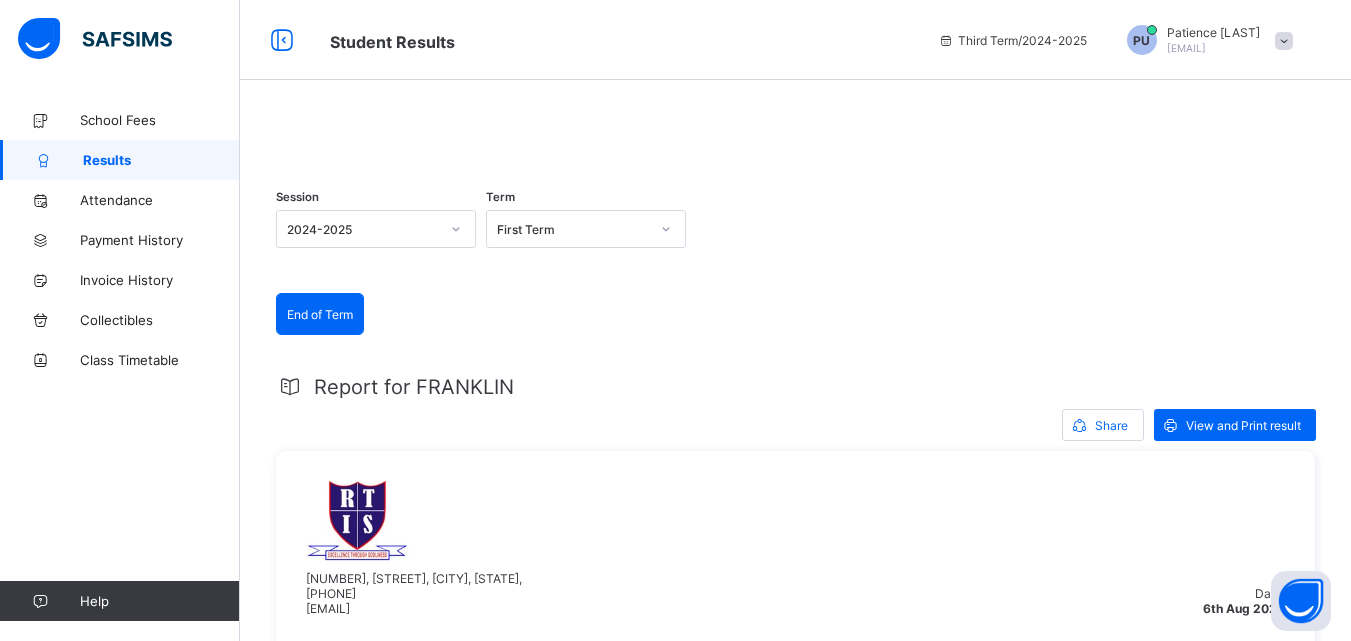 click on "2024-2025" at bounding box center (363, 229) 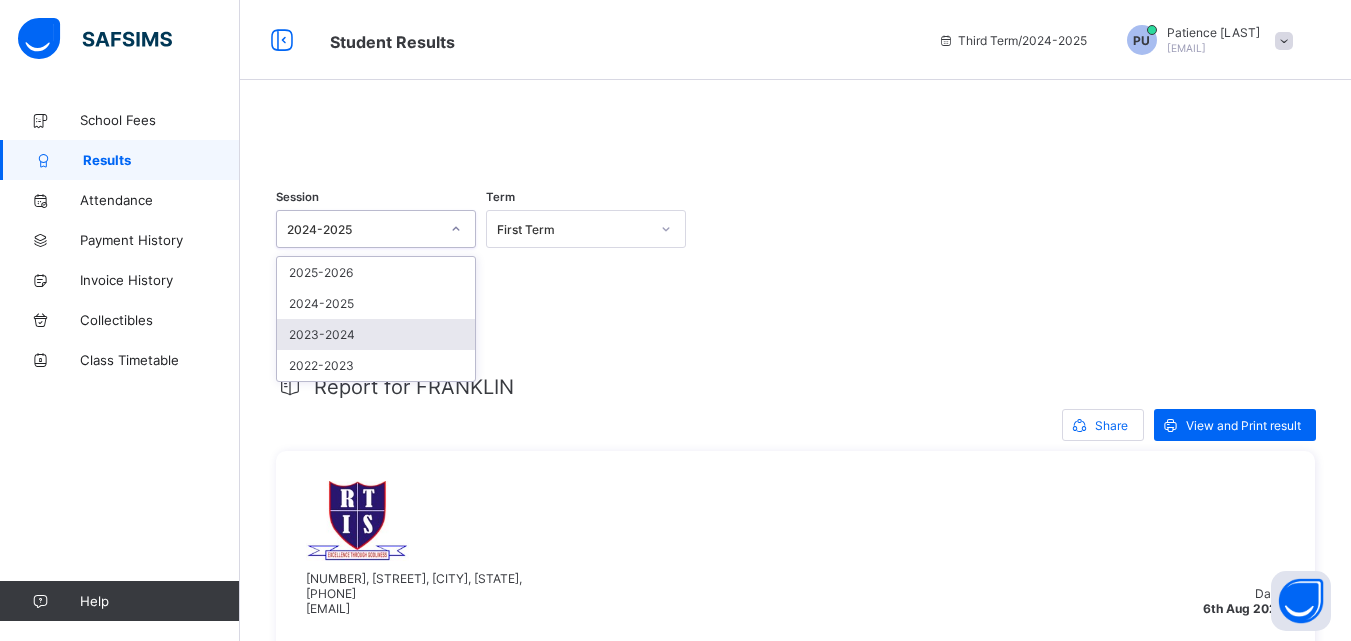 click on "2023-2024" at bounding box center [376, 334] 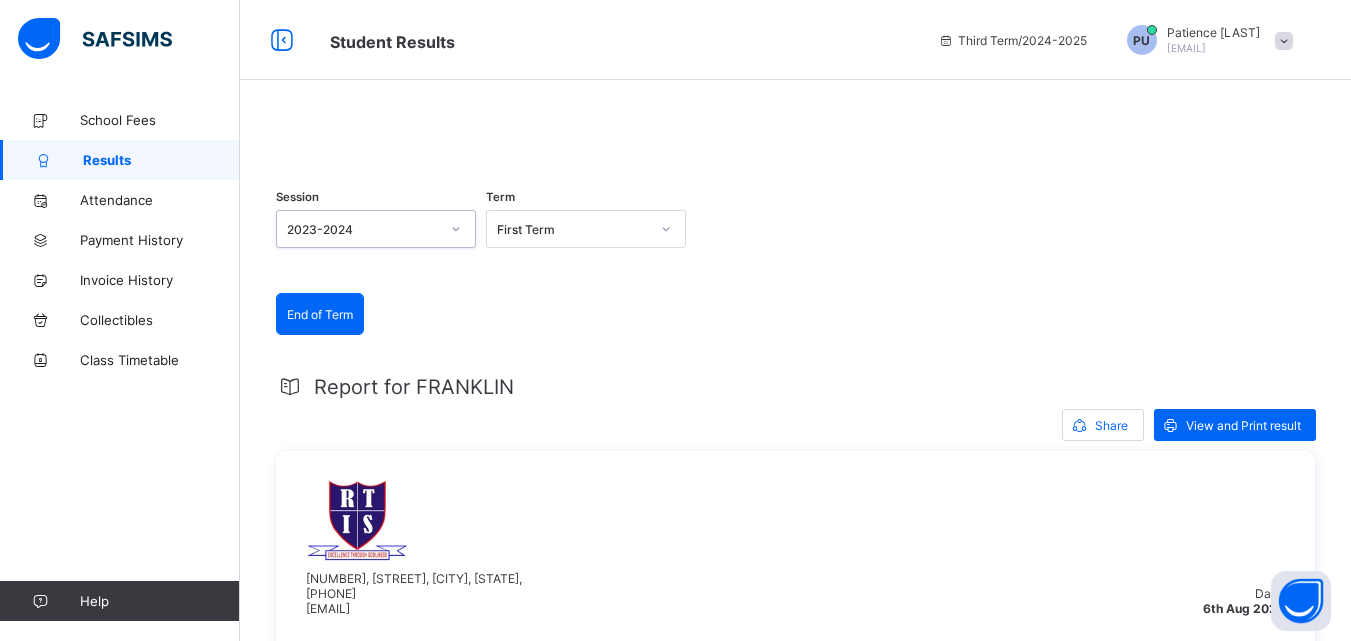 click on "First Term" at bounding box center [573, 229] 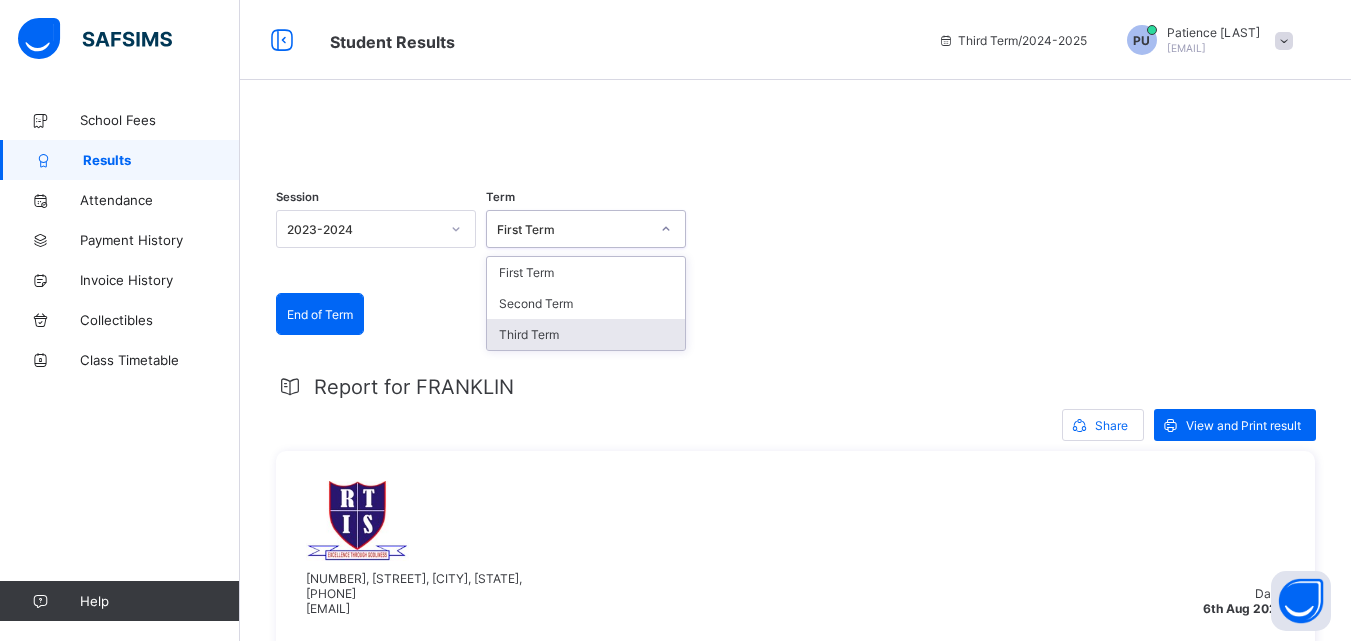 click on "Third Term" at bounding box center (586, 334) 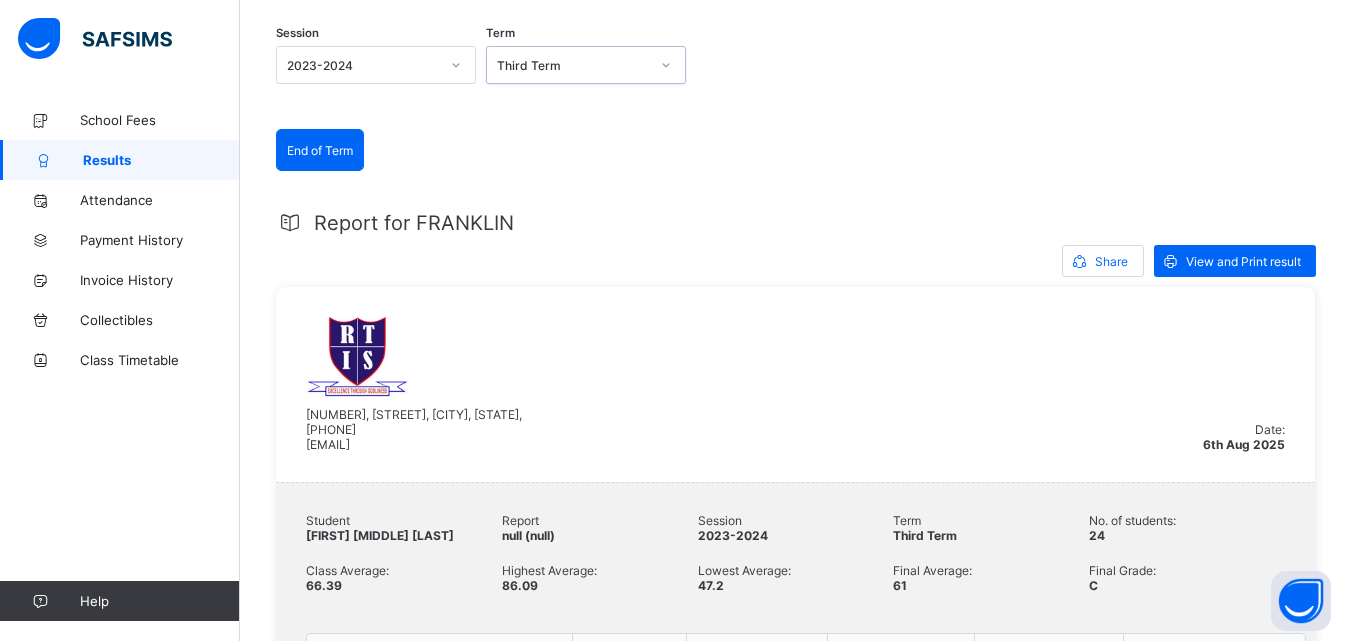 scroll, scrollTop: 200, scrollLeft: 0, axis: vertical 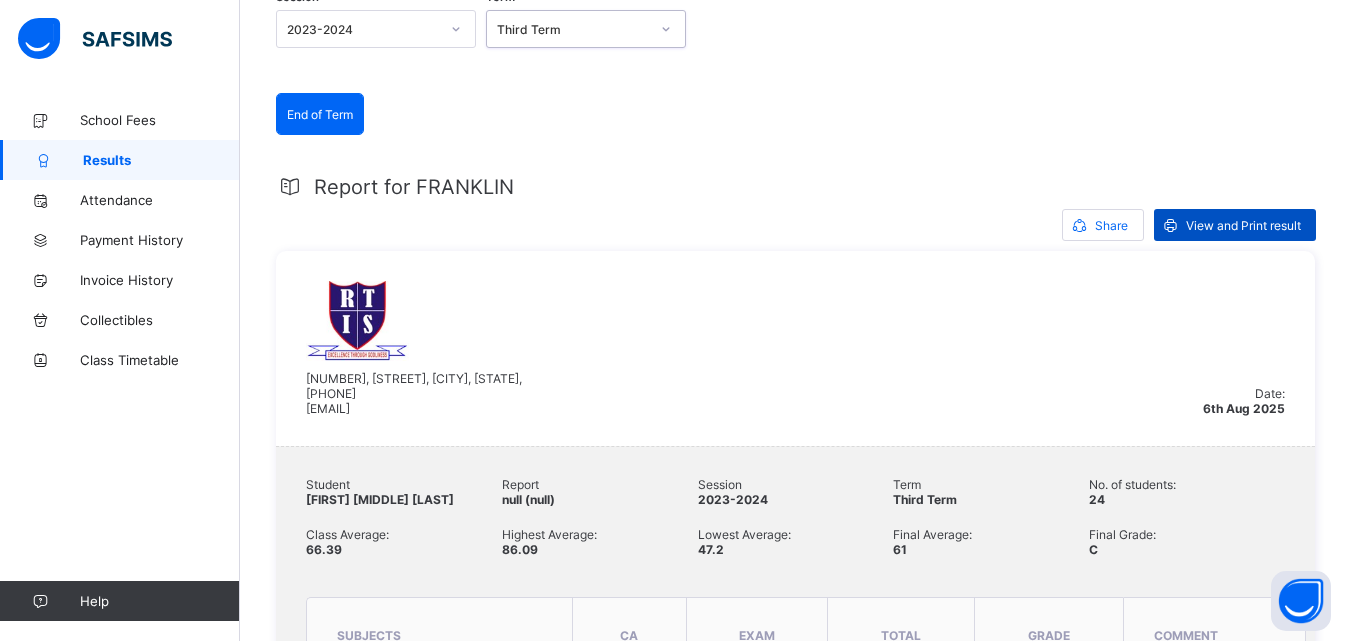 click on "View and Print result" at bounding box center [1243, 225] 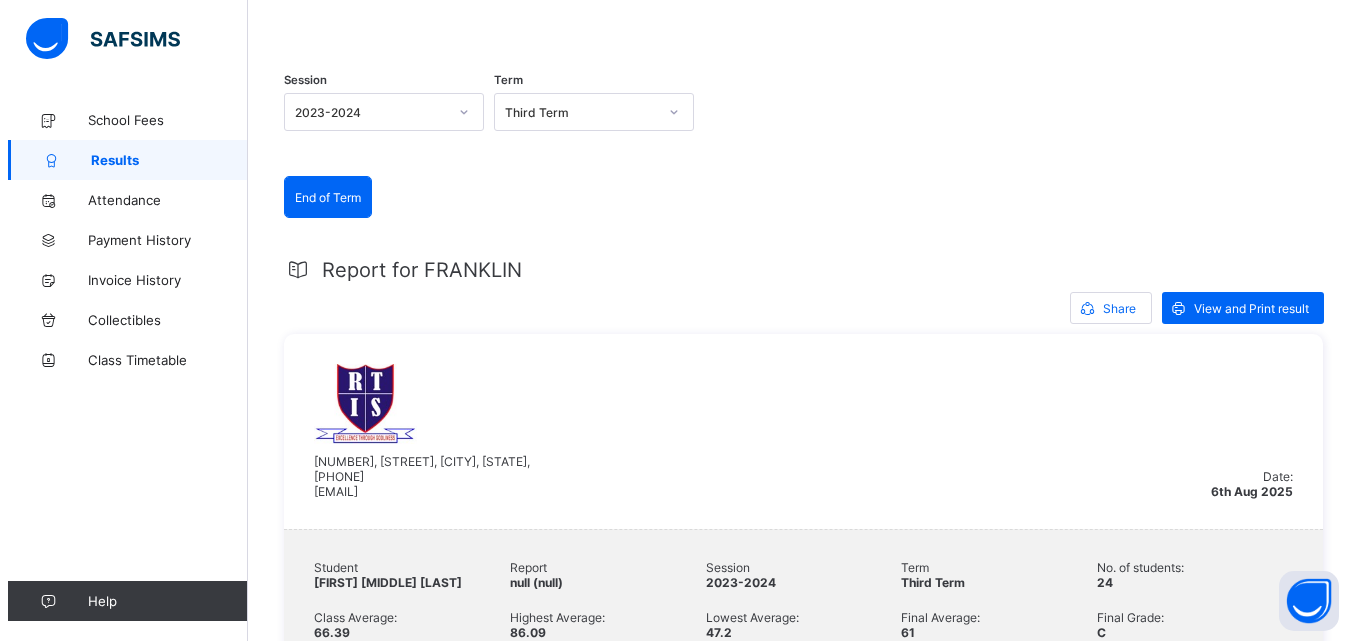 scroll, scrollTop: 0, scrollLeft: 0, axis: both 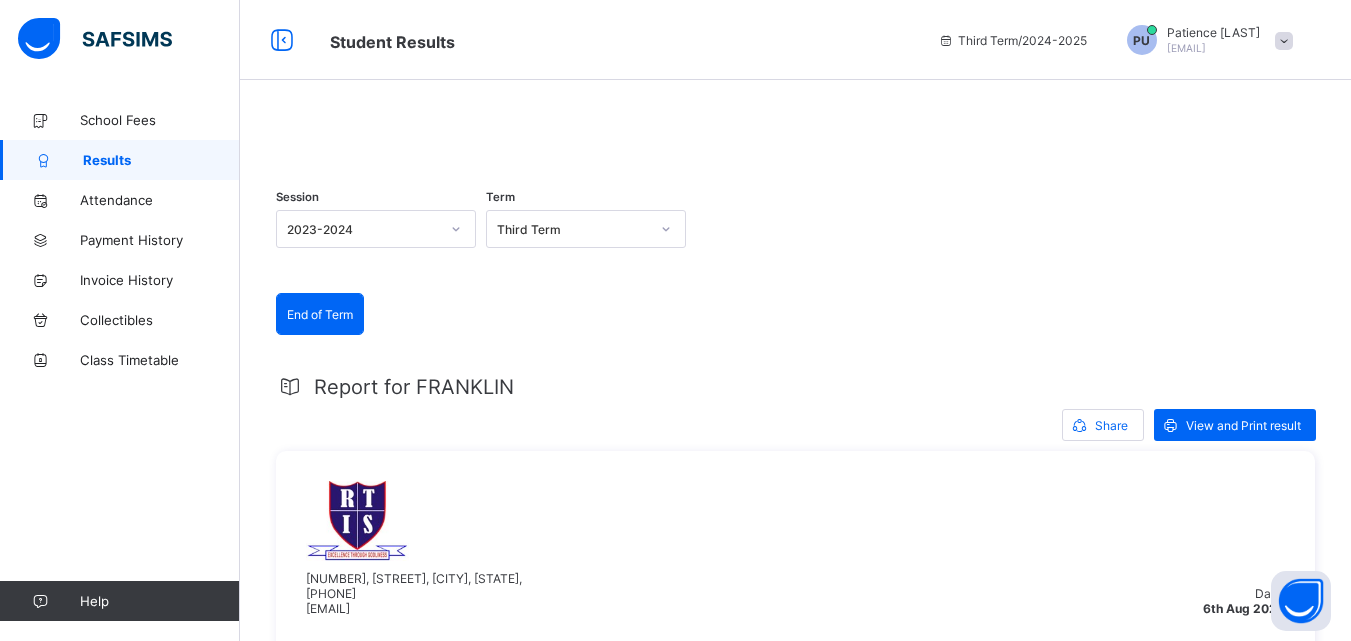 click at bounding box center [795, 130] 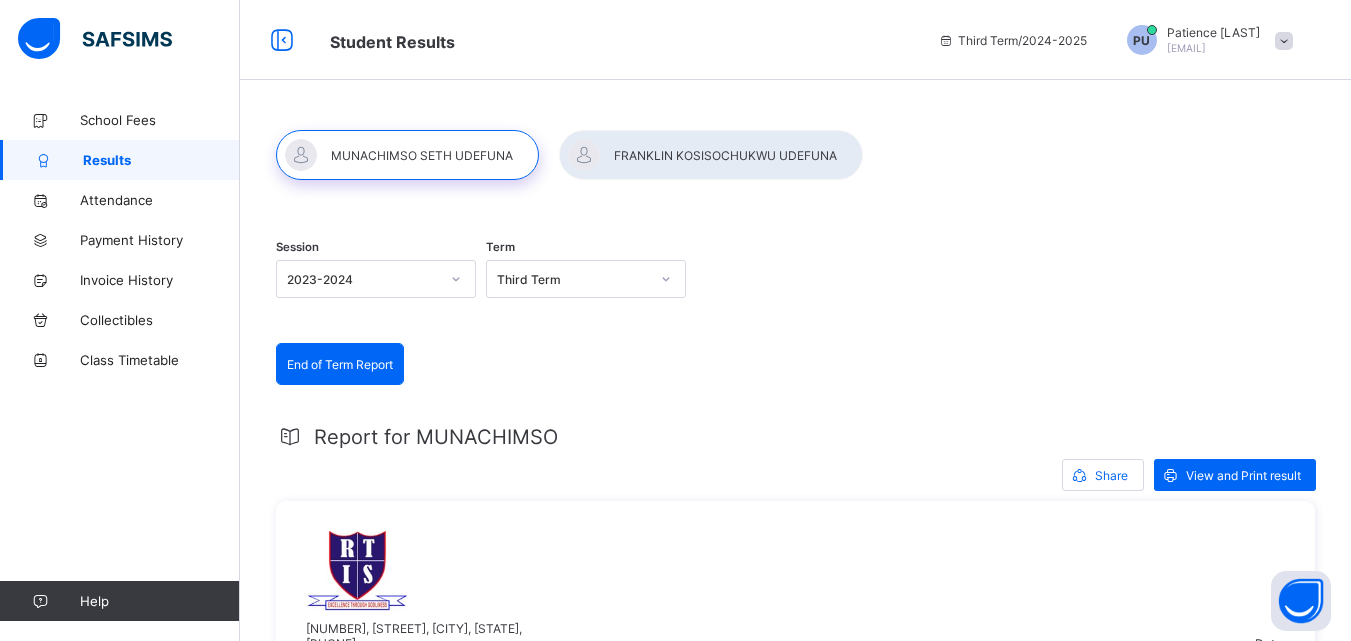 click on "Report for MUNACHIMSO Share   View and Print result 45, DAMATURU CRESCENT, OFF KABO CRESCENT, OFF AHMADU BELLO WAY, GARKI II, ABUJA.,  08075564839 redeemerteapintlsch@gmail.com Date: 6th Aug 2025 Student MUNACHIMSO SETH UDEFUNA Report Junior Secondary 2 (D) Session 2023-2024 Term Third Term No. of students:    20 Class Average:  75.01  Highest Average:  94.82 Lowest Average:  54.35 Final Average:  69.06 Final Grade:  C   subjects     CA     EXAM     total     grade     comment   English Studies 28 24 52 E Weak Mathematics 31 38 69 C Good Civic Education 29 40 69 C Good Computer Studies 32 48 80 A Excellent Agricultural Science 32 42 74 B Very Good Christian Religion Studies 34 50 84 A Excellent History 24 25 49 F Fail French 30 23 53 E Weak Basic Science 33 45 78 B Very Good Physical Health Education 34 36 70 B Very Good Business Studies 32 41 73 B Very Good Basic Technology 28 47 75 B Very Good Home Economics 27.5 37.5 65 C Good Nigerian Languages(Hausa/Igbo/Yoruba) 34 25 59 D Average Creative Art 31 34 65 C" at bounding box center (795, 1613) 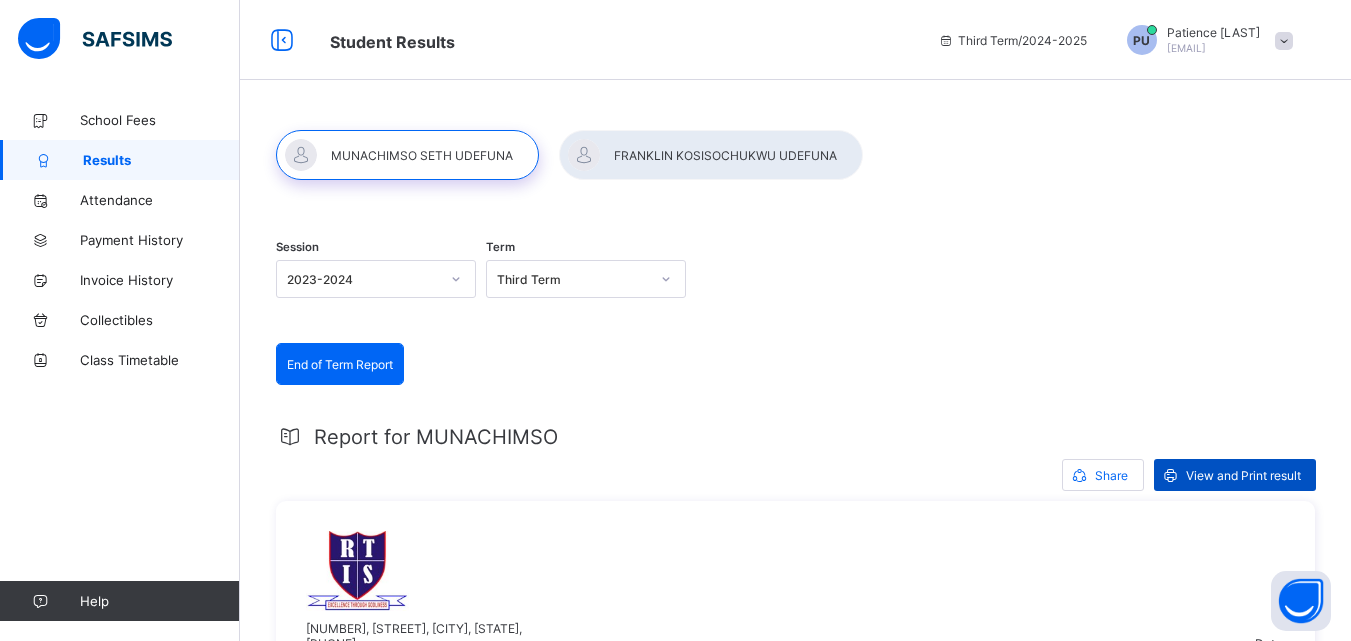 click on "View and Print result" at bounding box center (1243, 475) 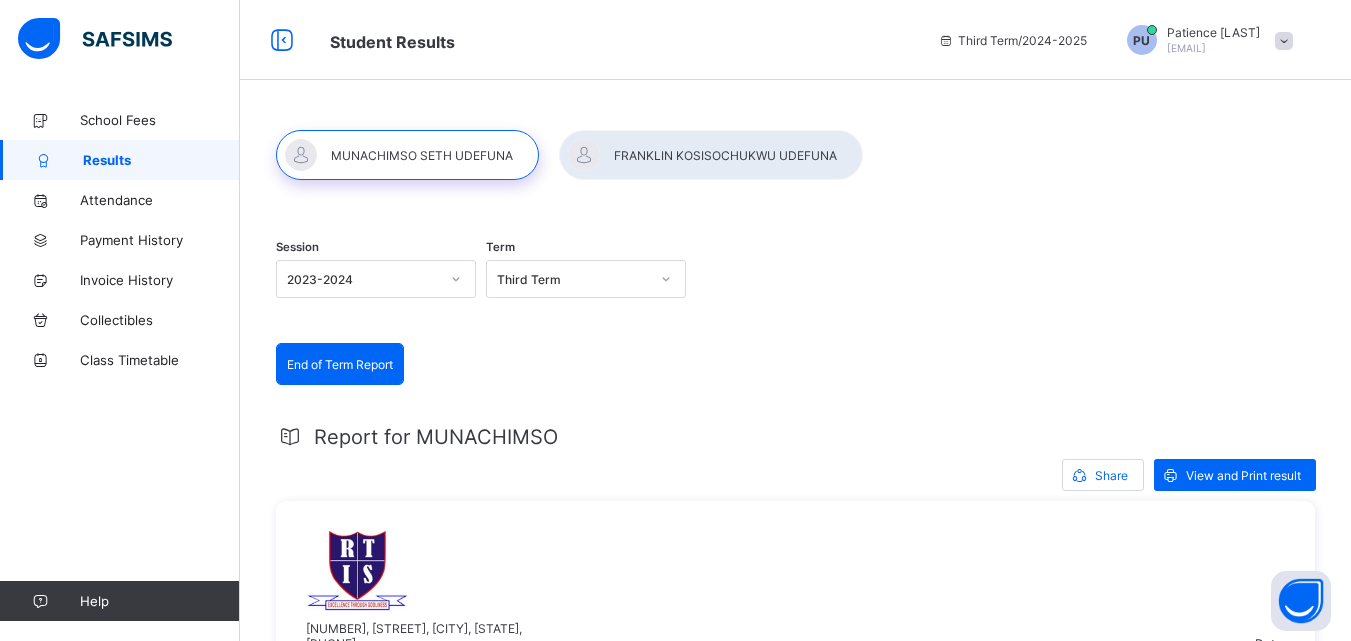 click at bounding box center (1284, 41) 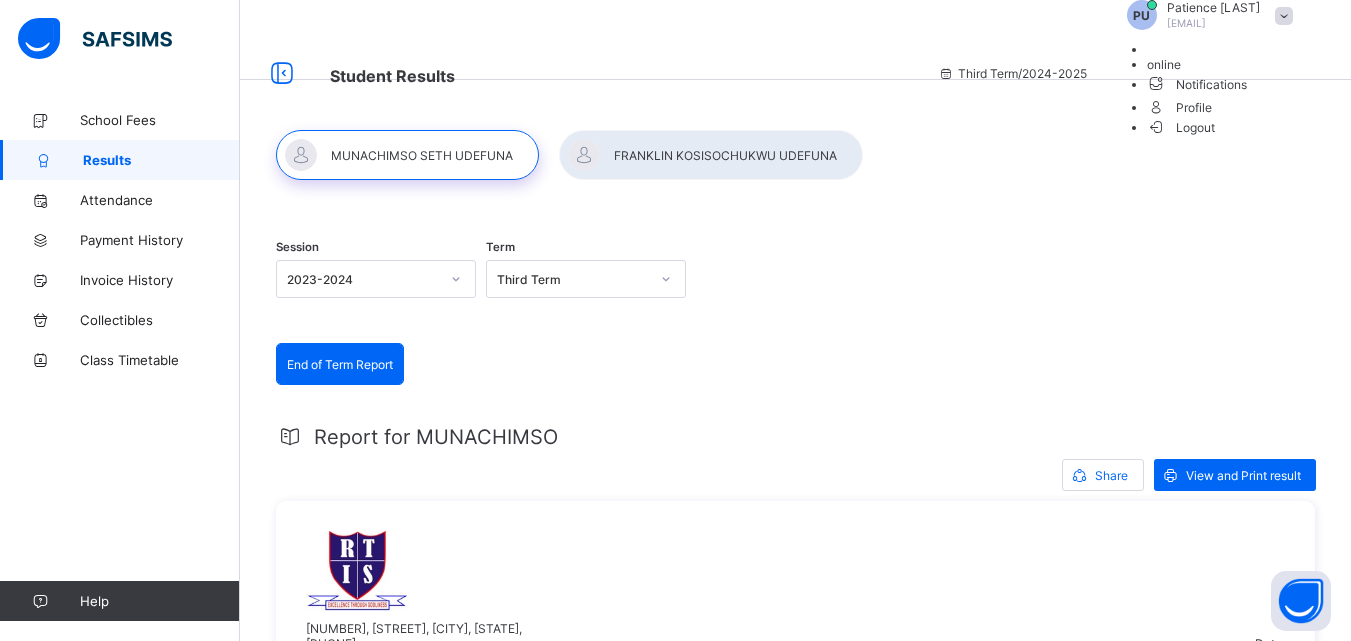 click on "Logout" at bounding box center [1181, 127] 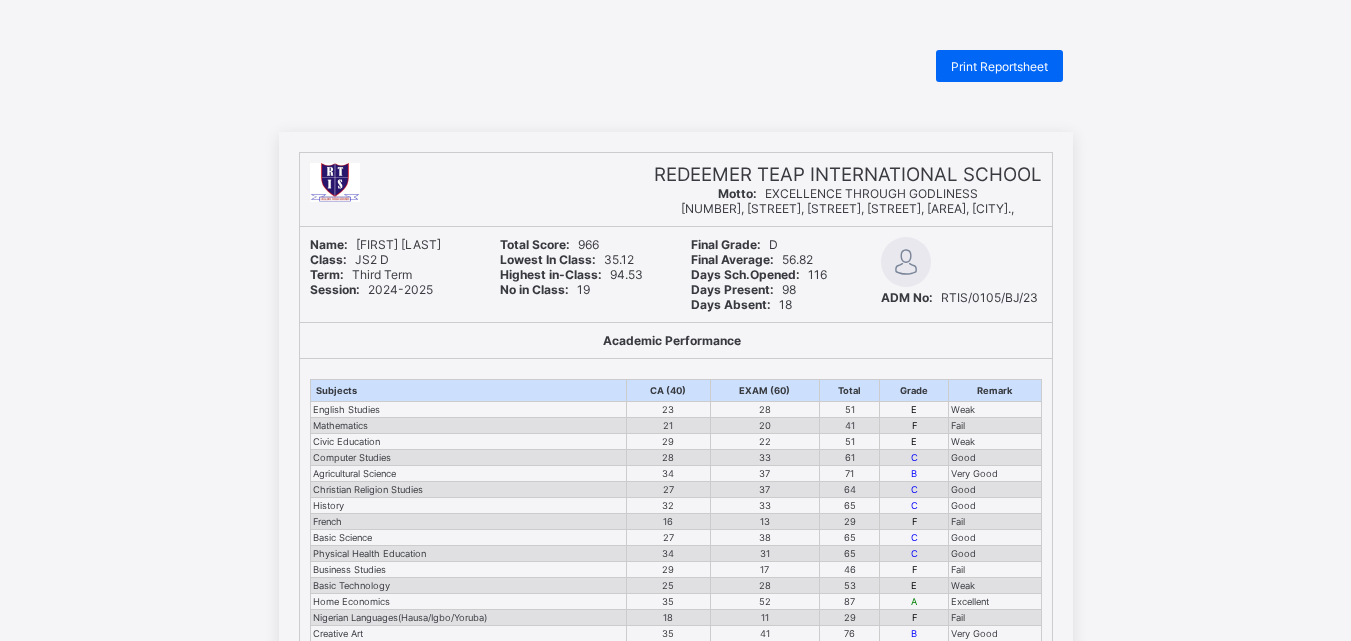 scroll, scrollTop: 0, scrollLeft: 0, axis: both 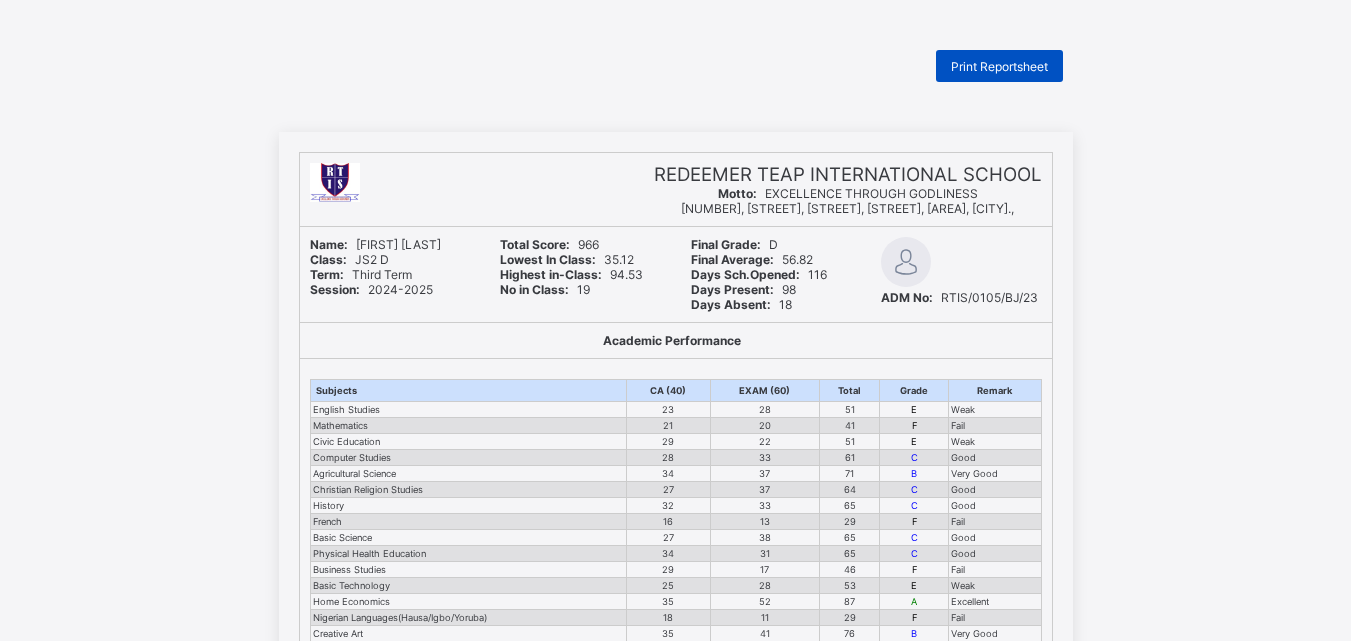 click on "Print Reportsheet" at bounding box center (999, 66) 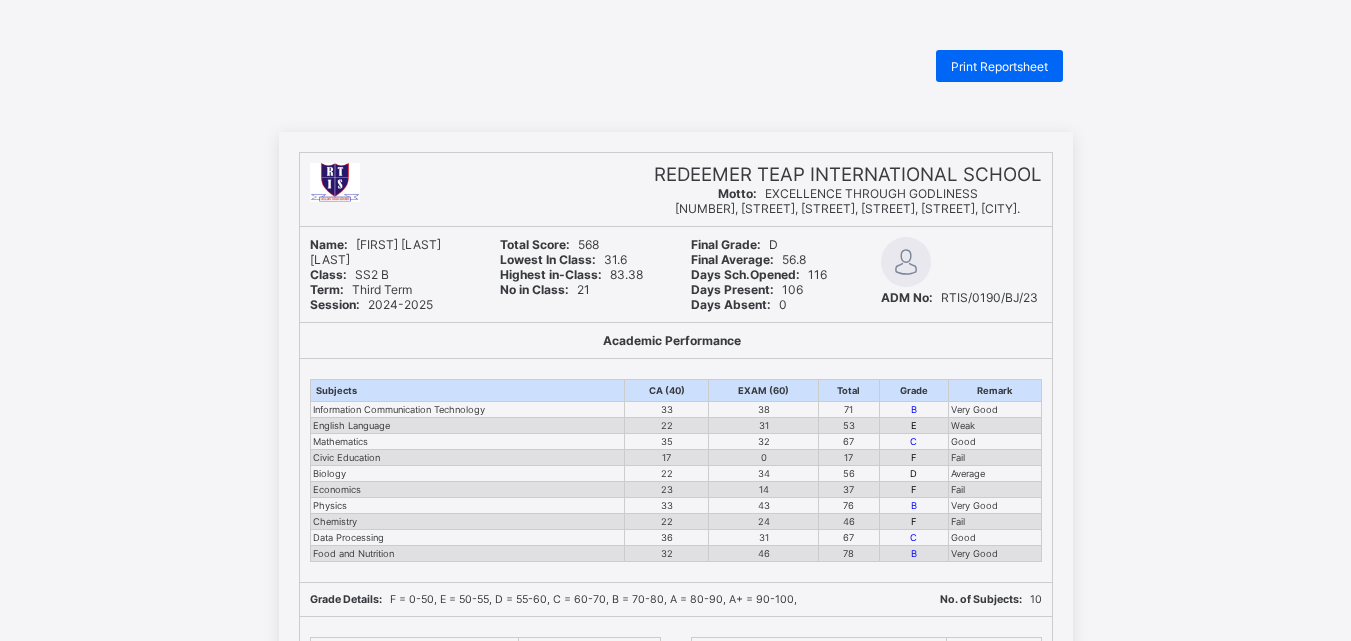 scroll, scrollTop: 0, scrollLeft: 0, axis: both 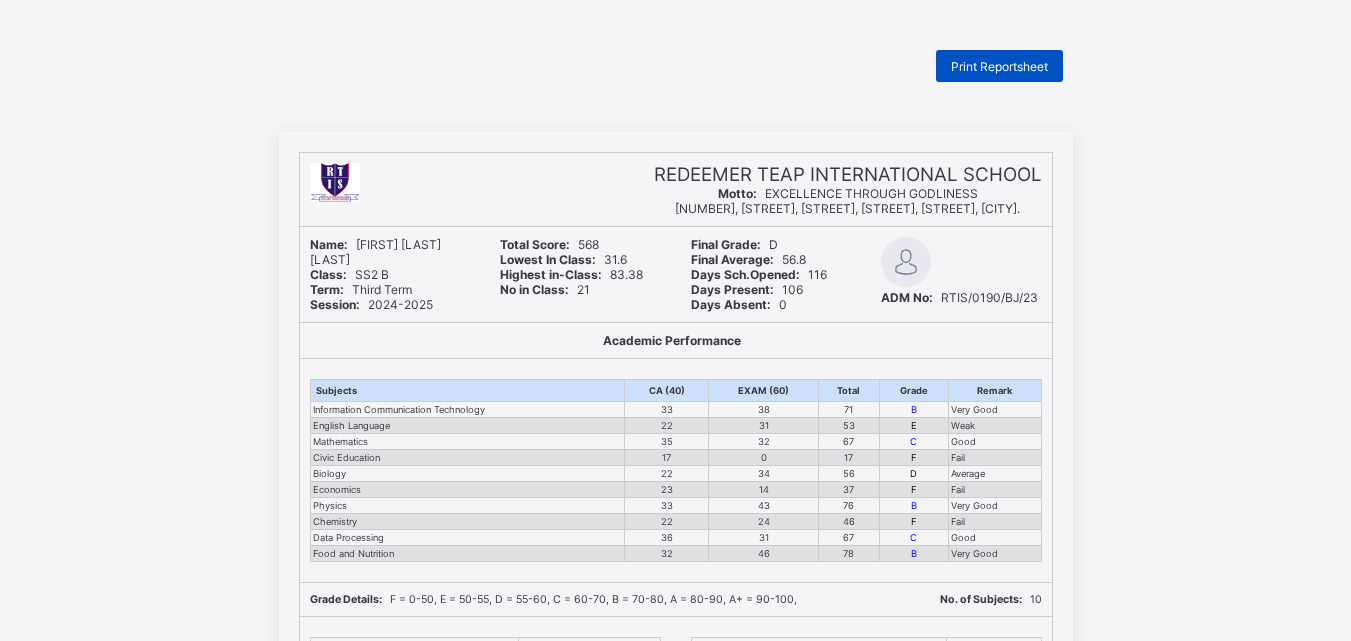 click on "Print Reportsheet" at bounding box center [999, 66] 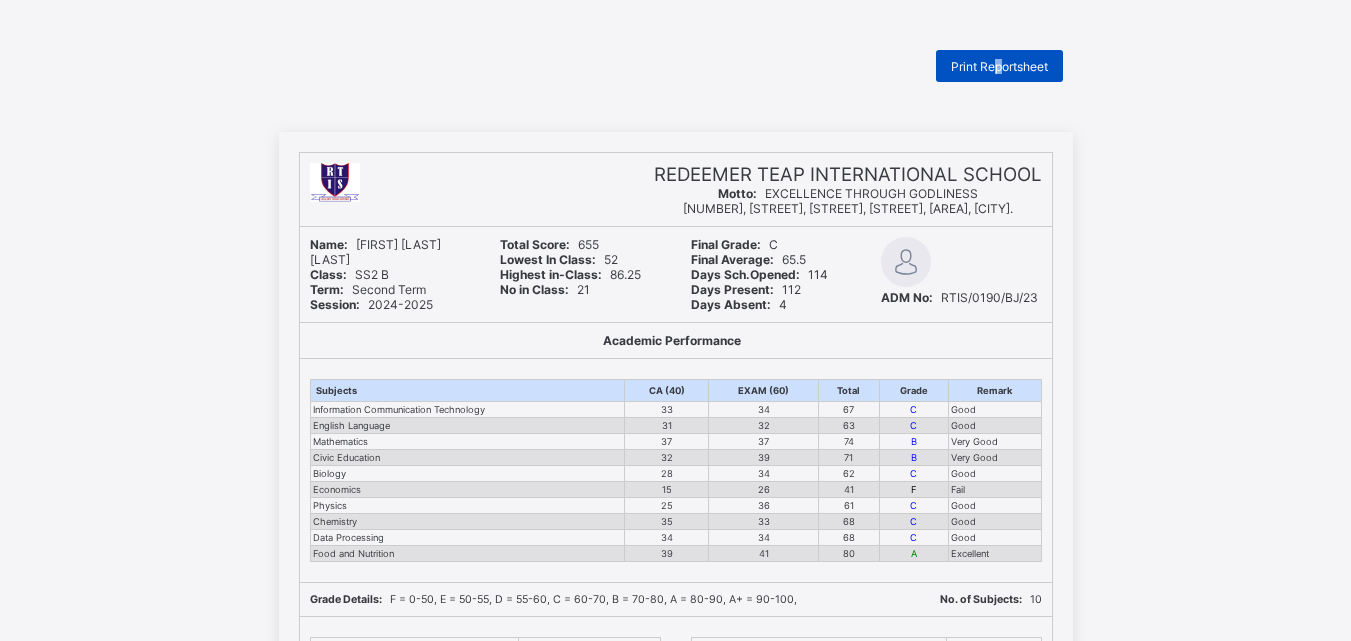 scroll, scrollTop: 0, scrollLeft: 0, axis: both 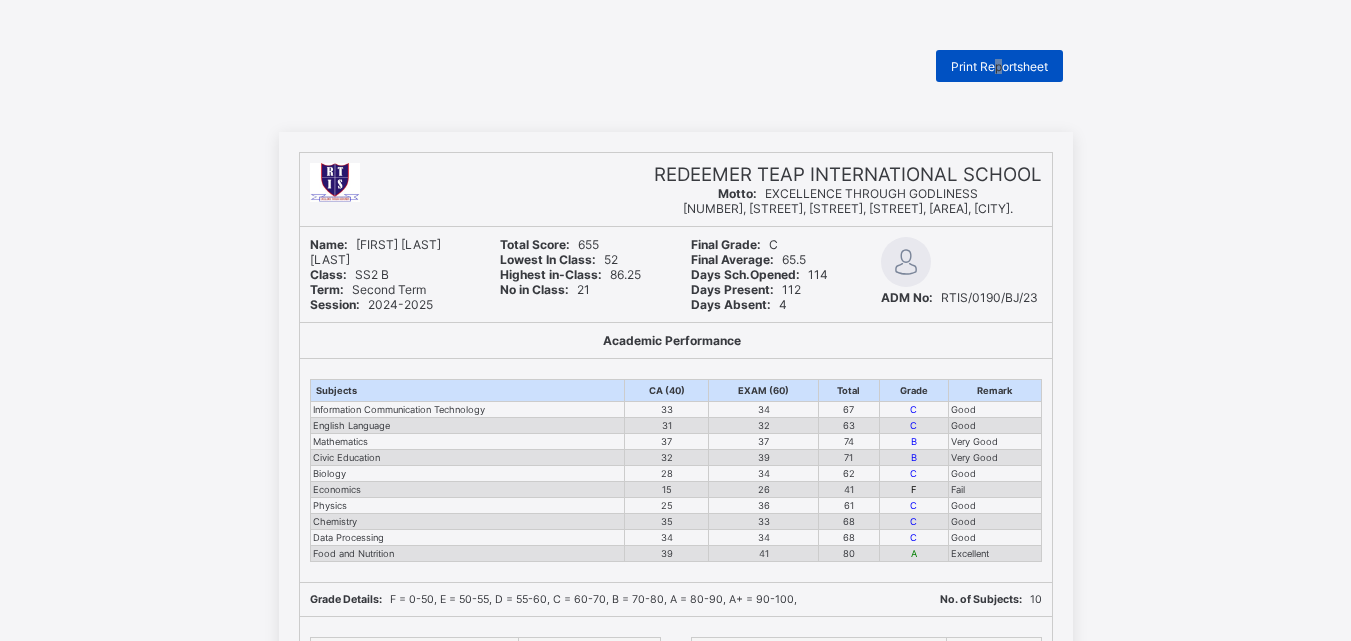 click on "Print Reportsheet" at bounding box center [999, 66] 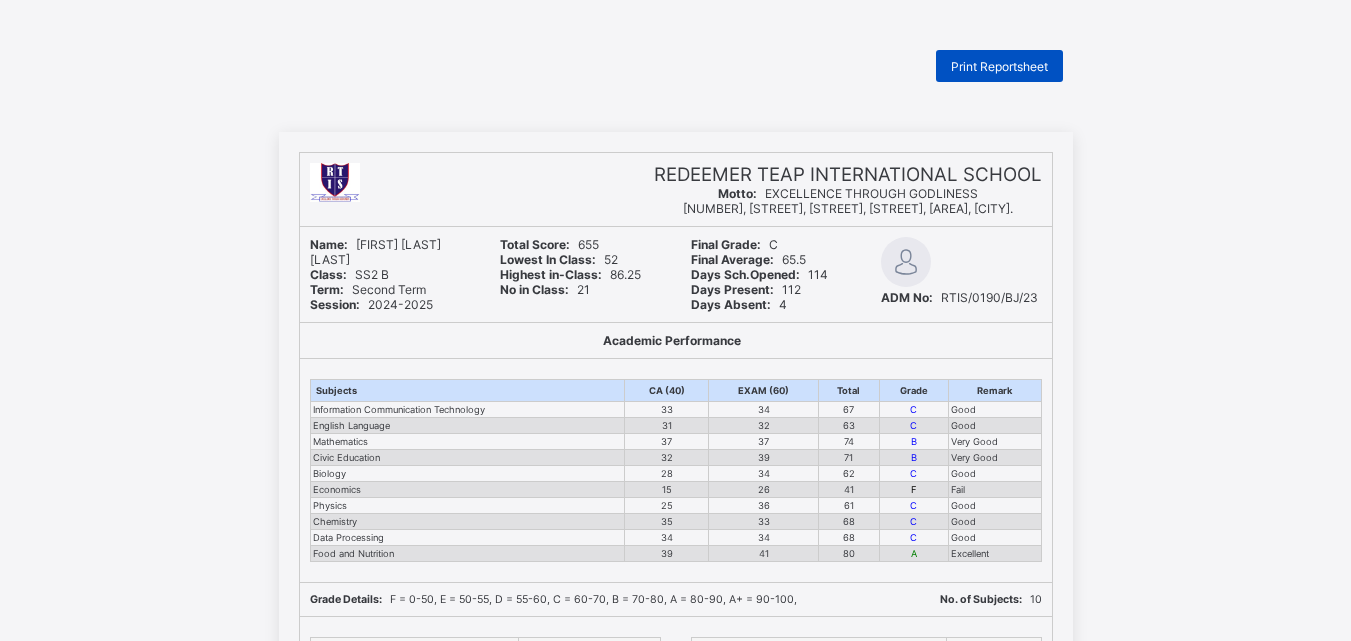 scroll, scrollTop: 0, scrollLeft: 0, axis: both 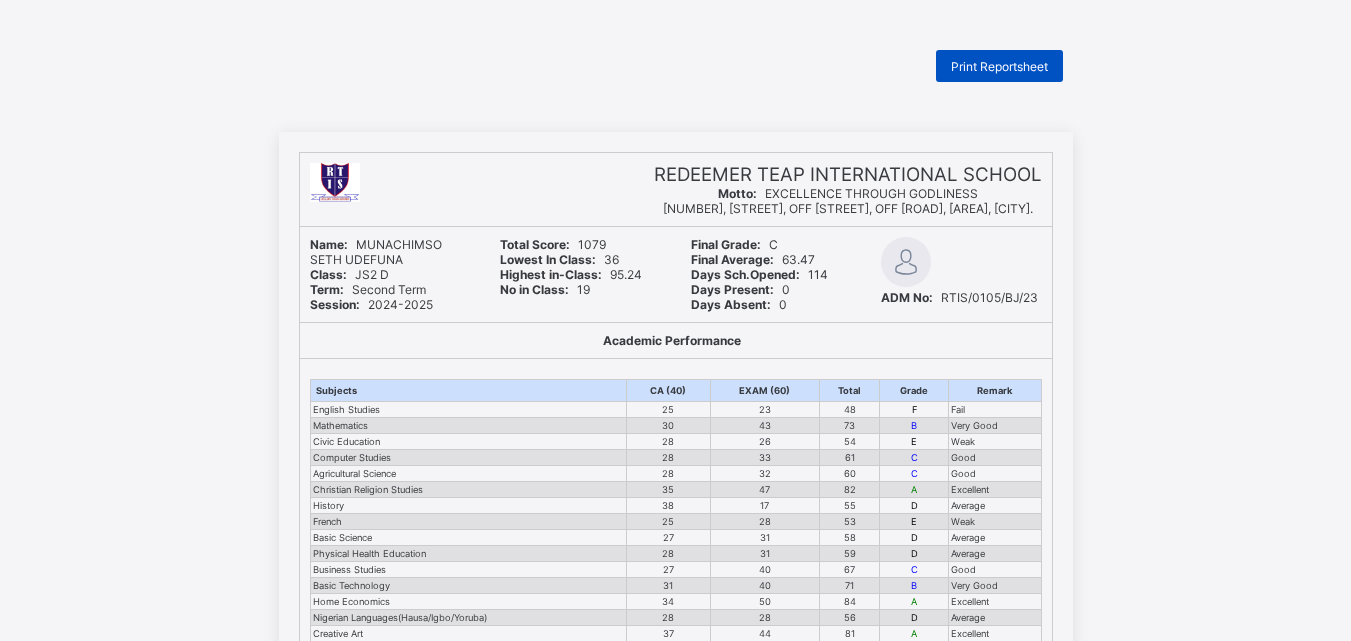 click on "Print Reportsheet" at bounding box center (999, 66) 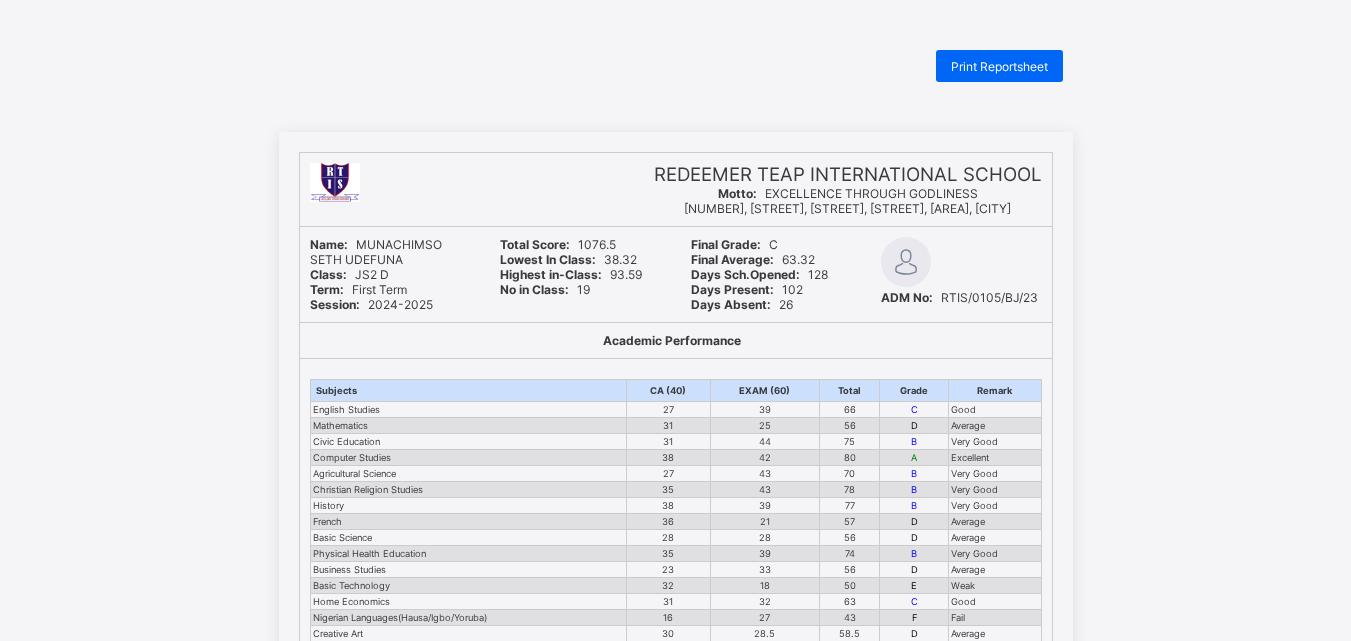 scroll, scrollTop: 0, scrollLeft: 0, axis: both 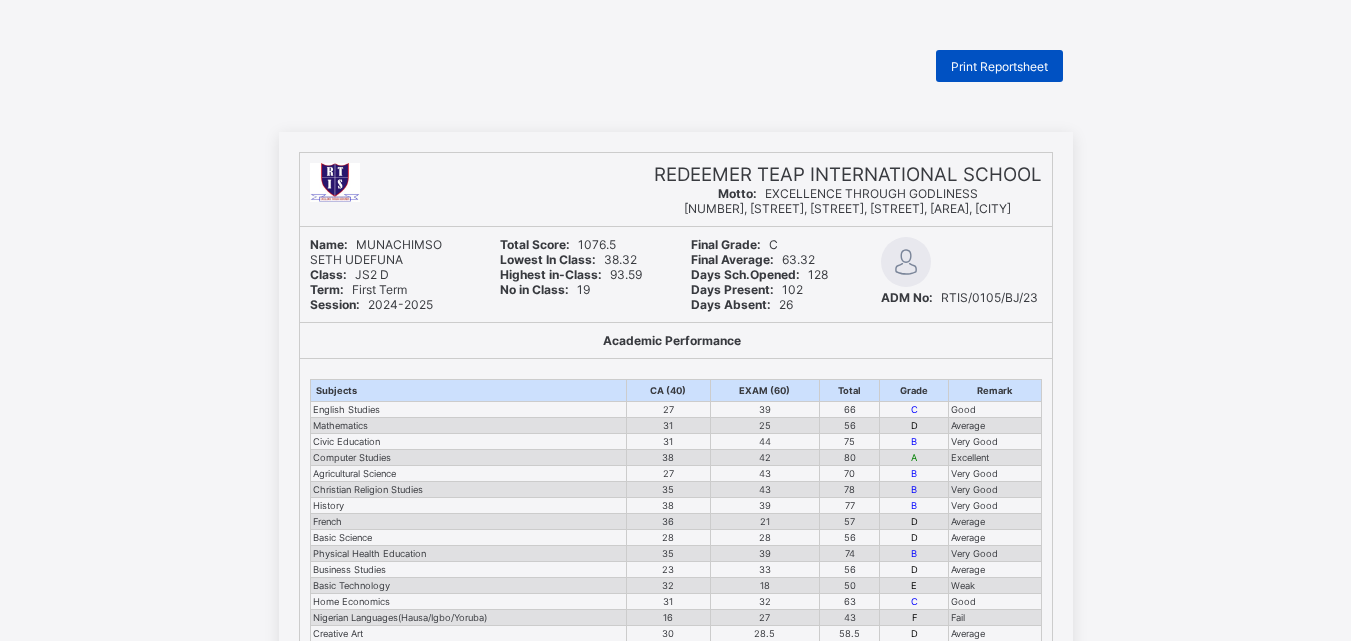 click on "Print Reportsheet" at bounding box center [999, 66] 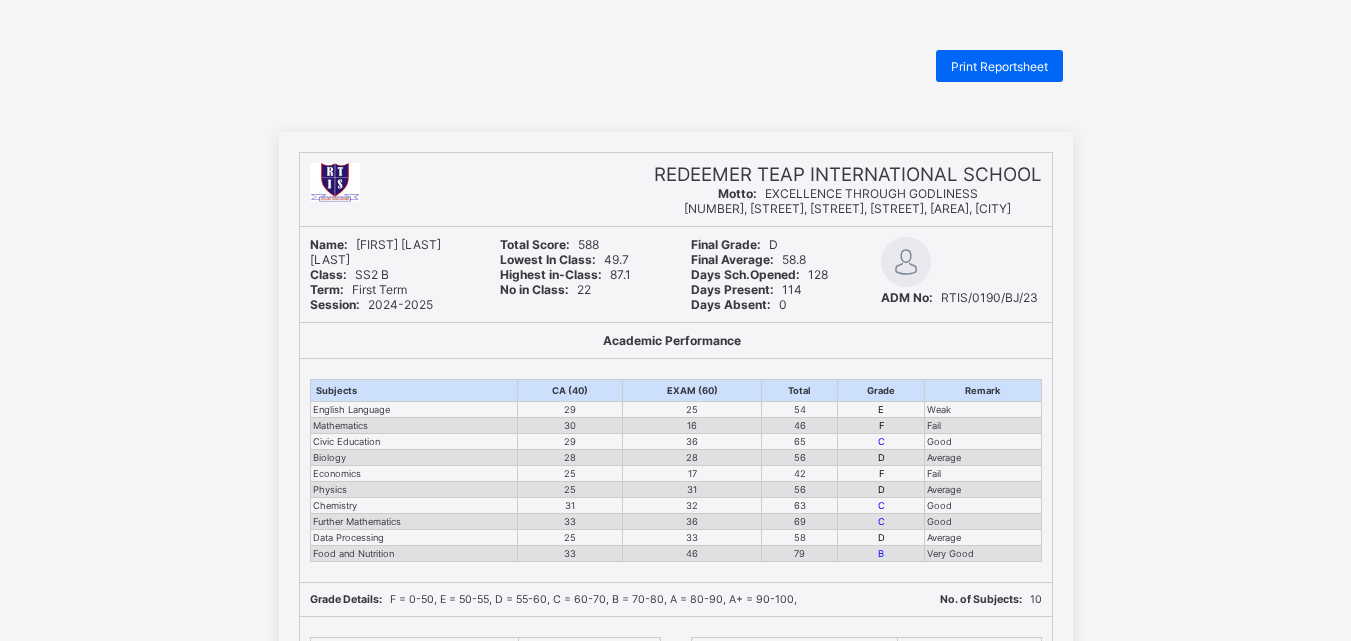 scroll, scrollTop: 0, scrollLeft: 0, axis: both 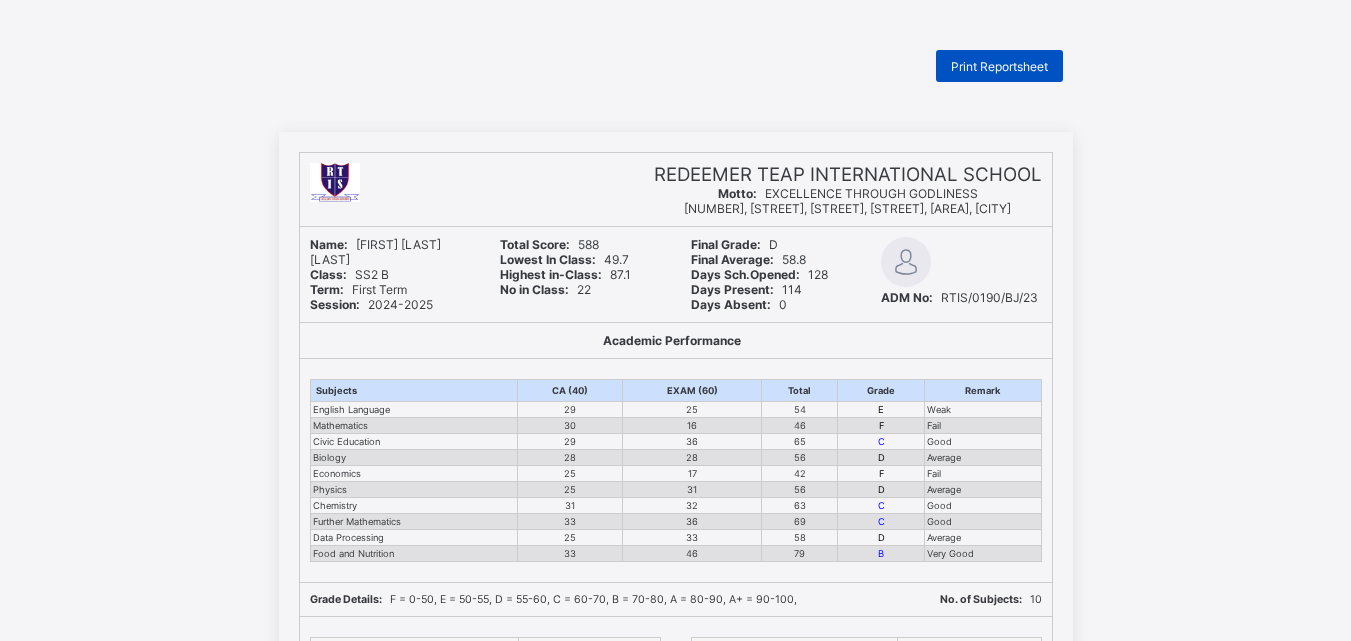 click on "Print Reportsheet" at bounding box center (999, 66) 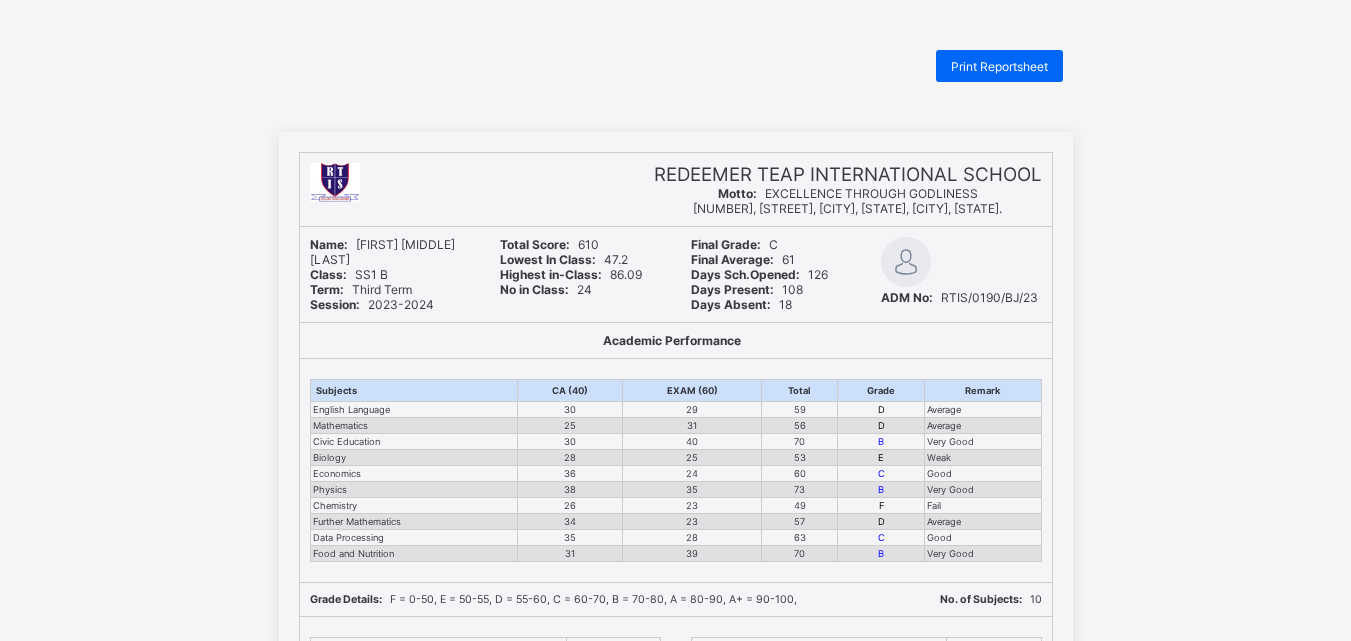 scroll, scrollTop: 0, scrollLeft: 0, axis: both 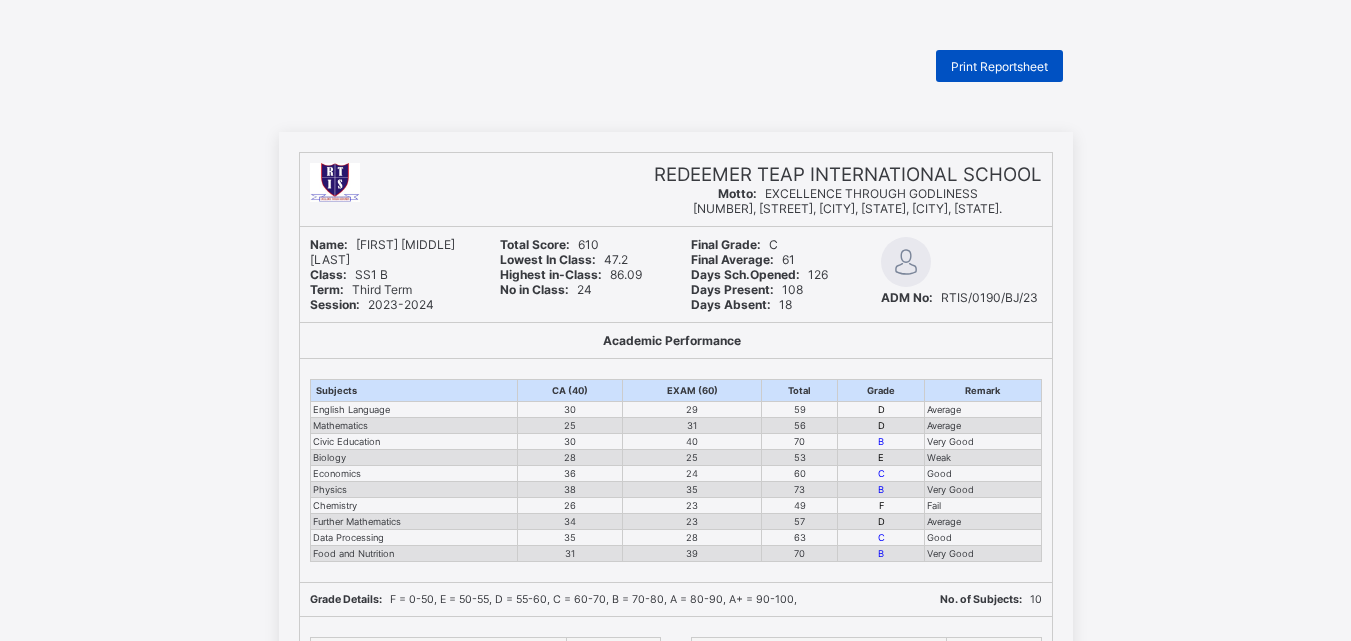 click on "Print Reportsheet" at bounding box center (999, 66) 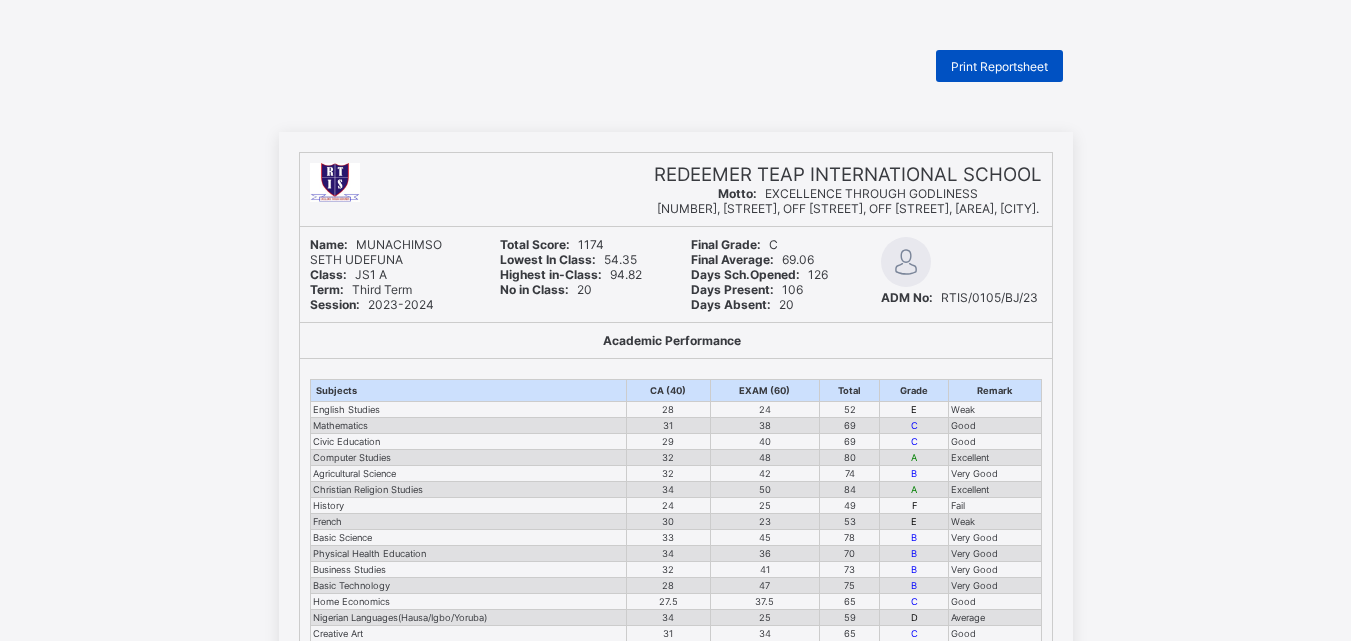 scroll, scrollTop: 0, scrollLeft: 0, axis: both 